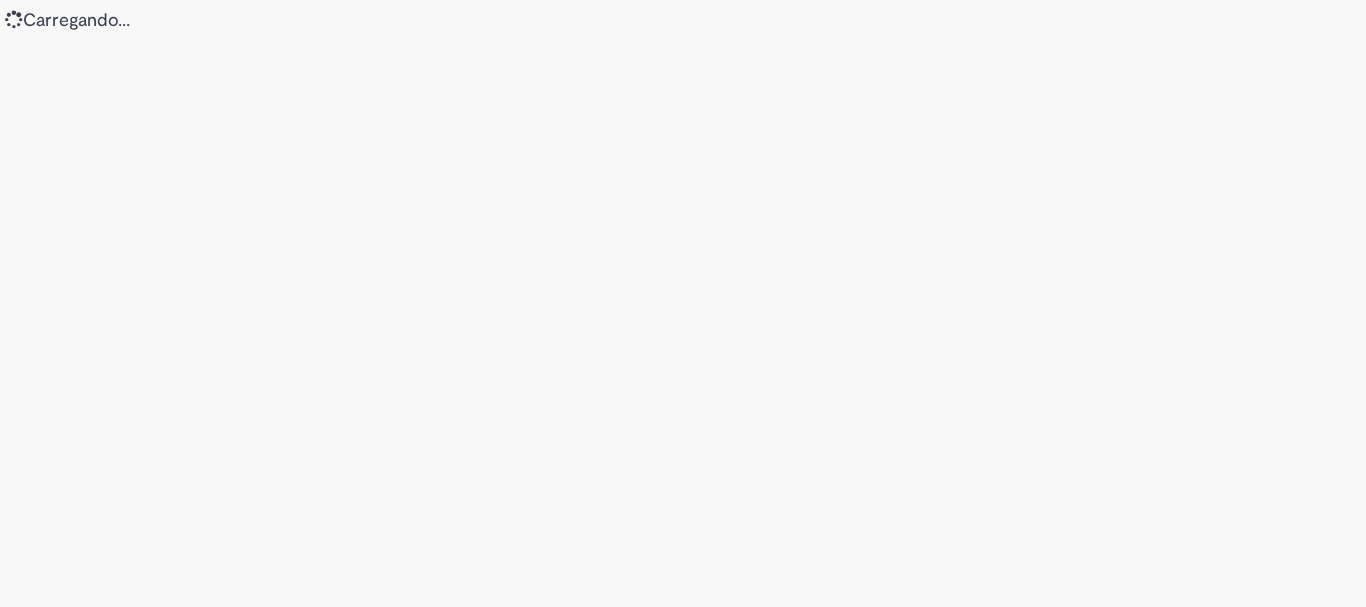 scroll, scrollTop: 0, scrollLeft: 0, axis: both 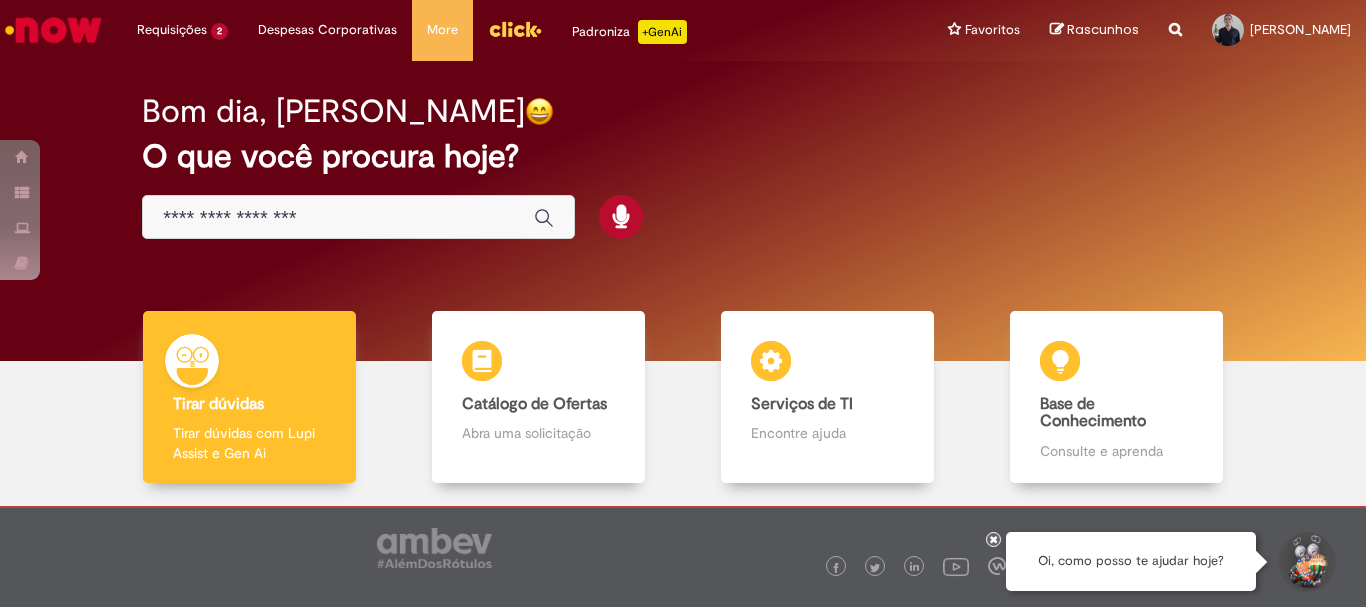 click on "Bom dia, Alexsander
O que você procura hoje?" at bounding box center (683, 167) 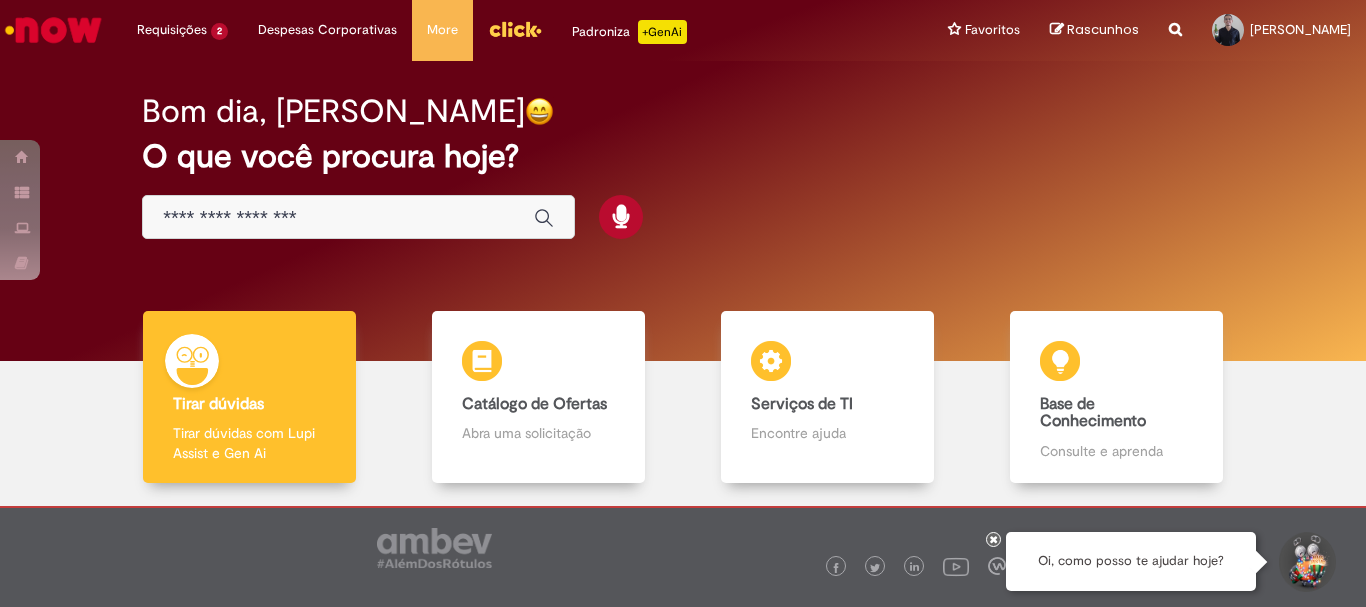 click at bounding box center [338, 218] 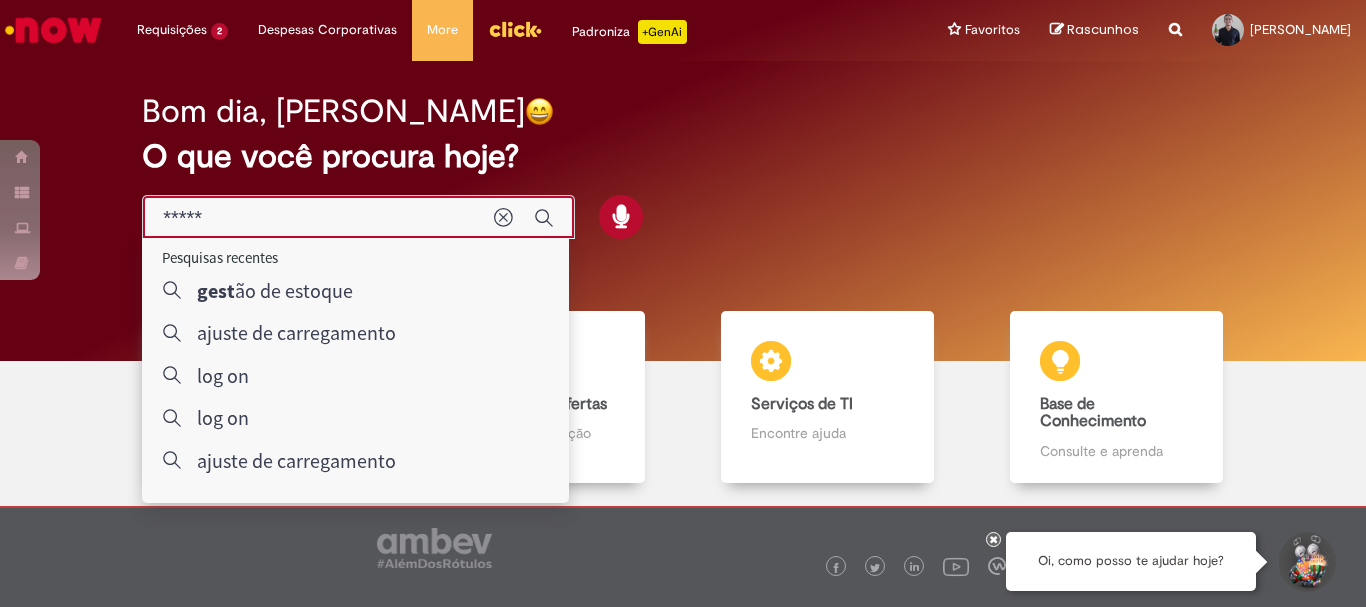type on "******" 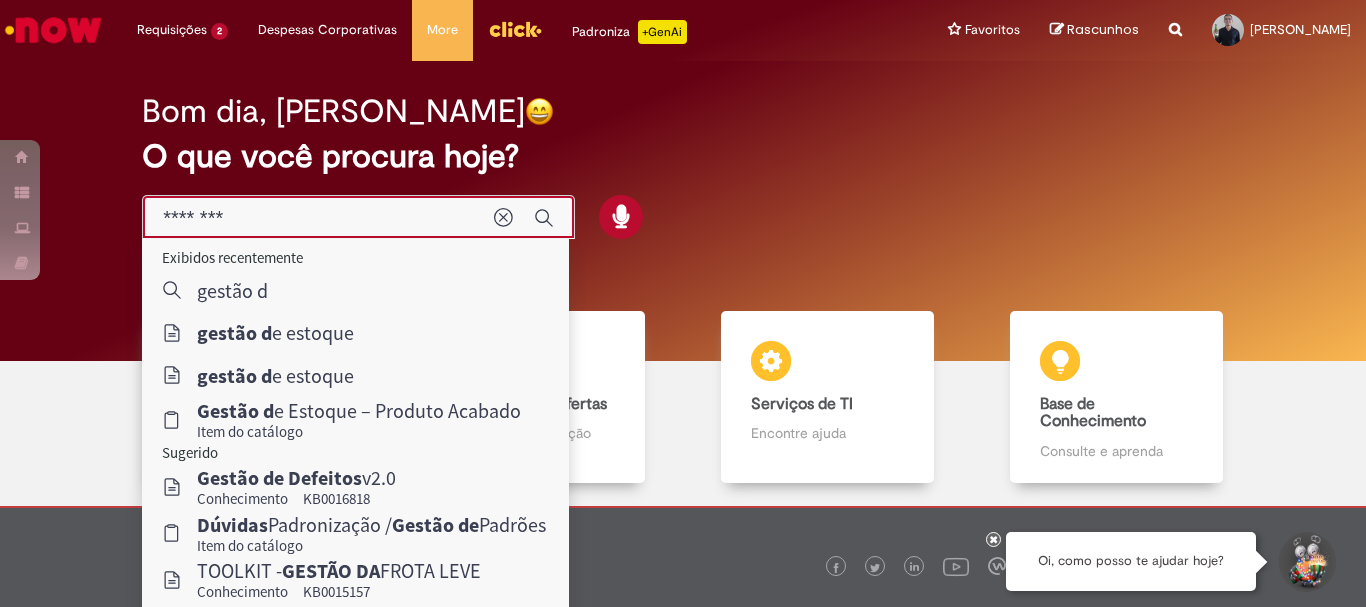 type on "********" 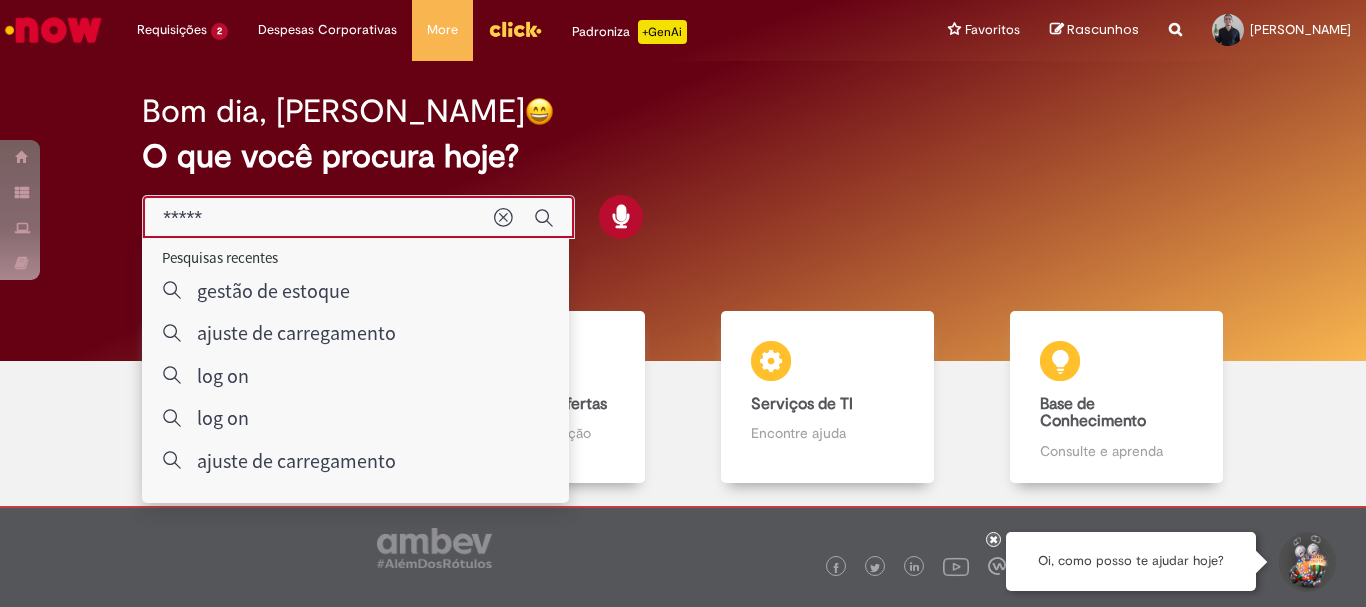 type on "******" 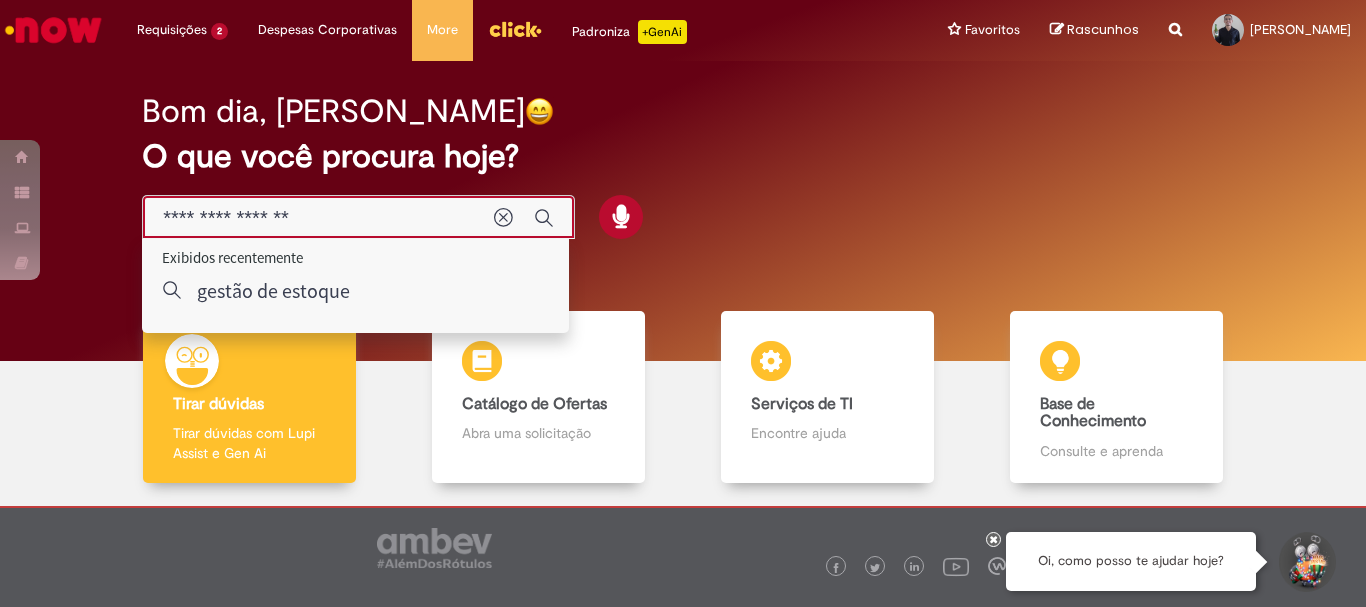 type on "**********" 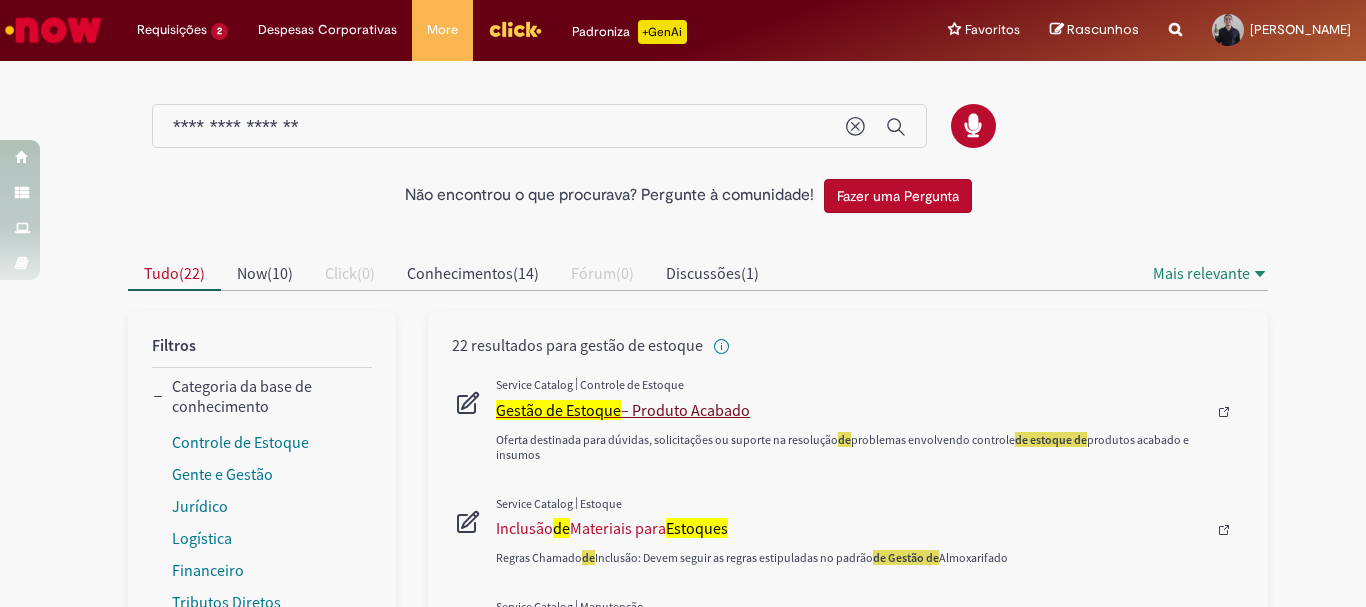 click on "Gestão de Estoque  – Produto Acabado" at bounding box center (851, 410) 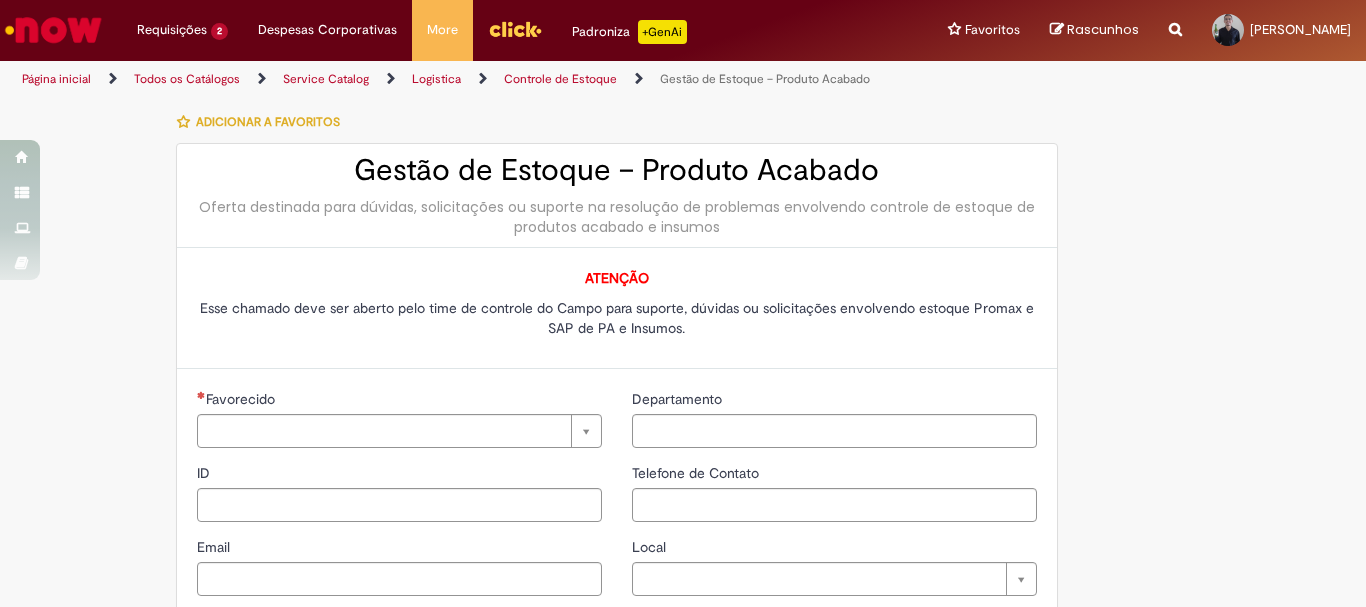 type on "********" 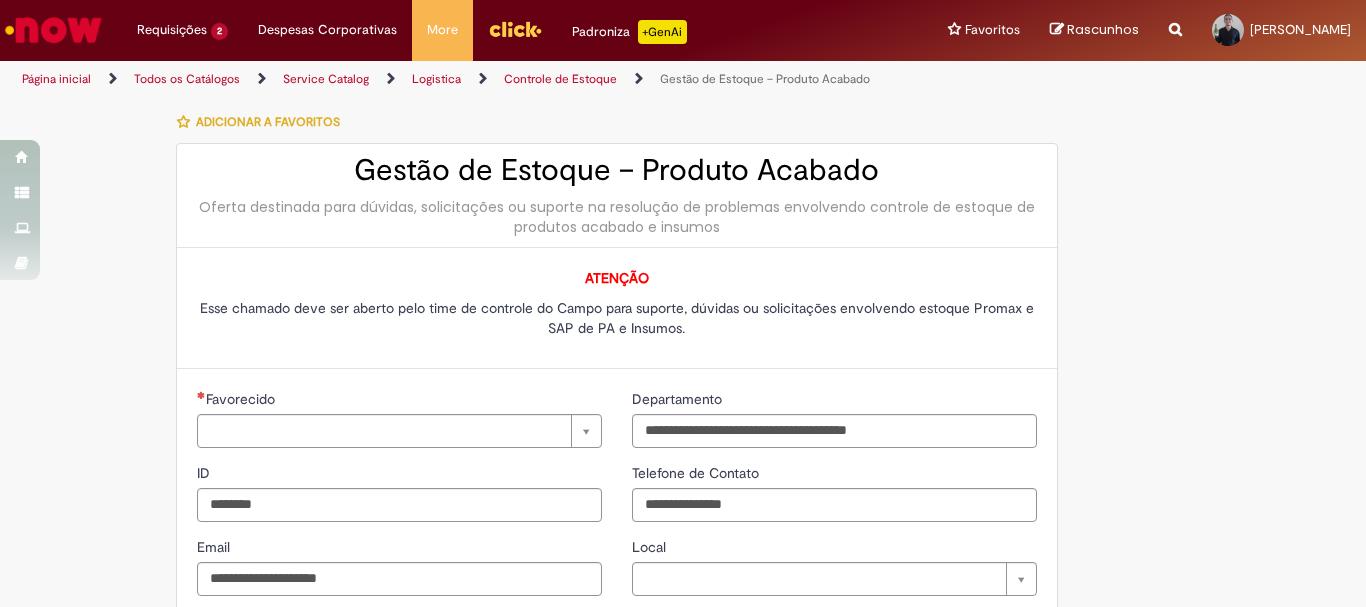 type on "**********" 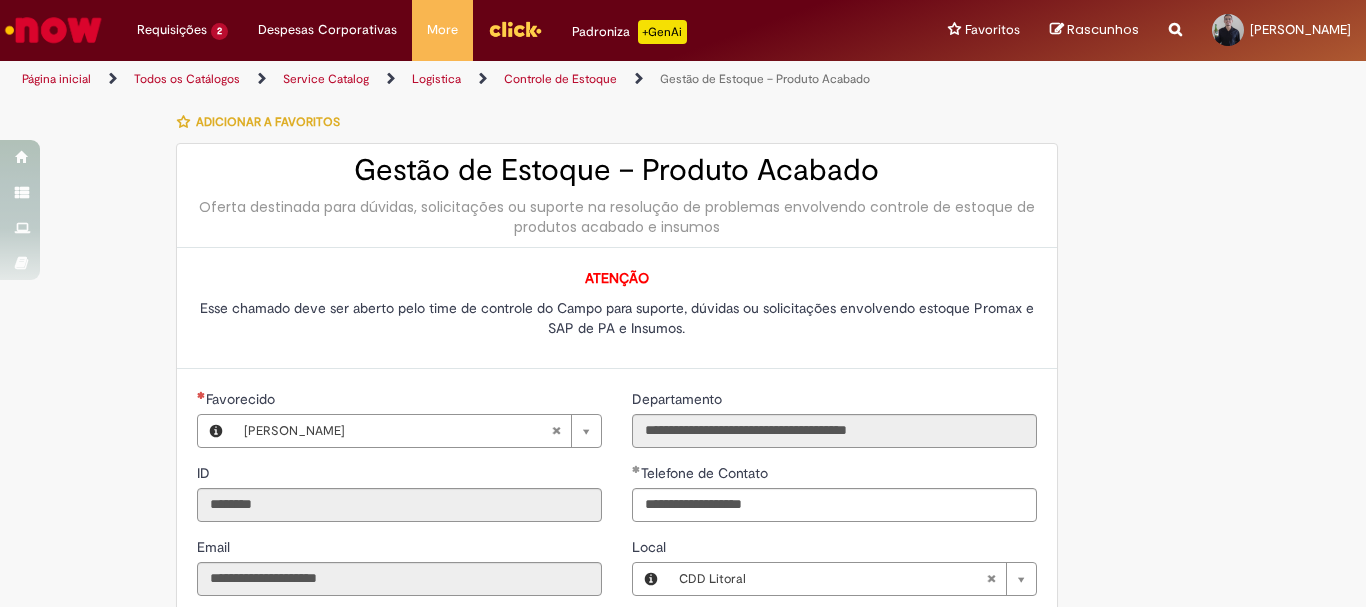 type on "**********" 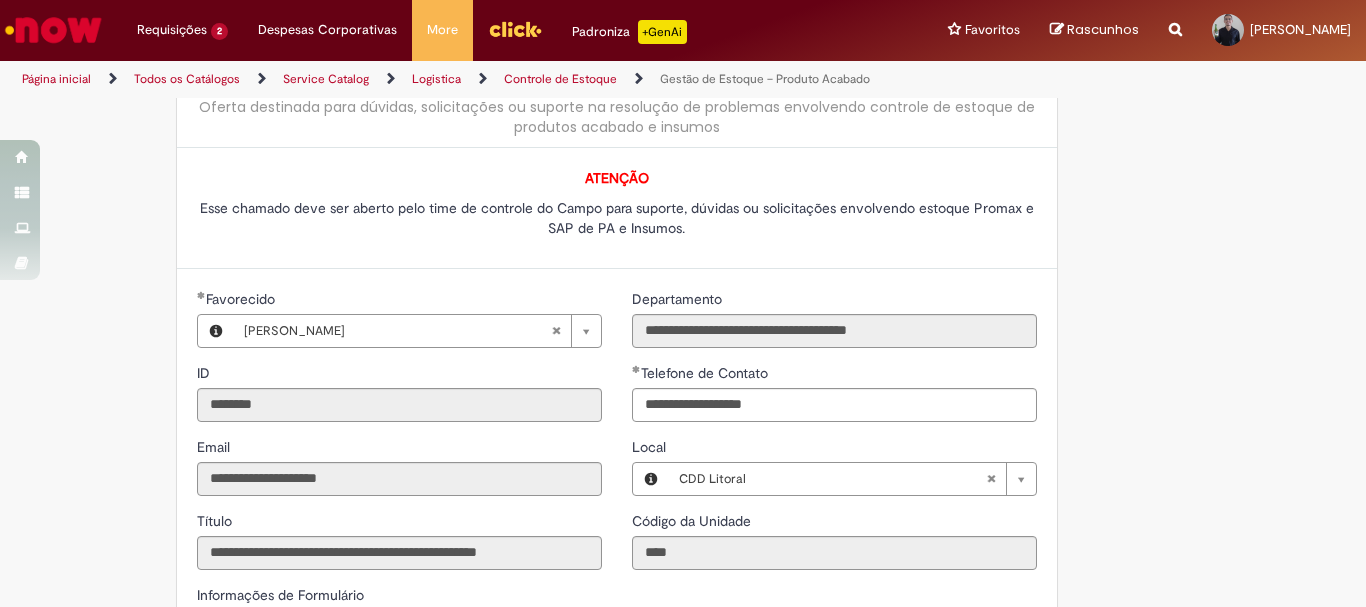 scroll, scrollTop: 200, scrollLeft: 0, axis: vertical 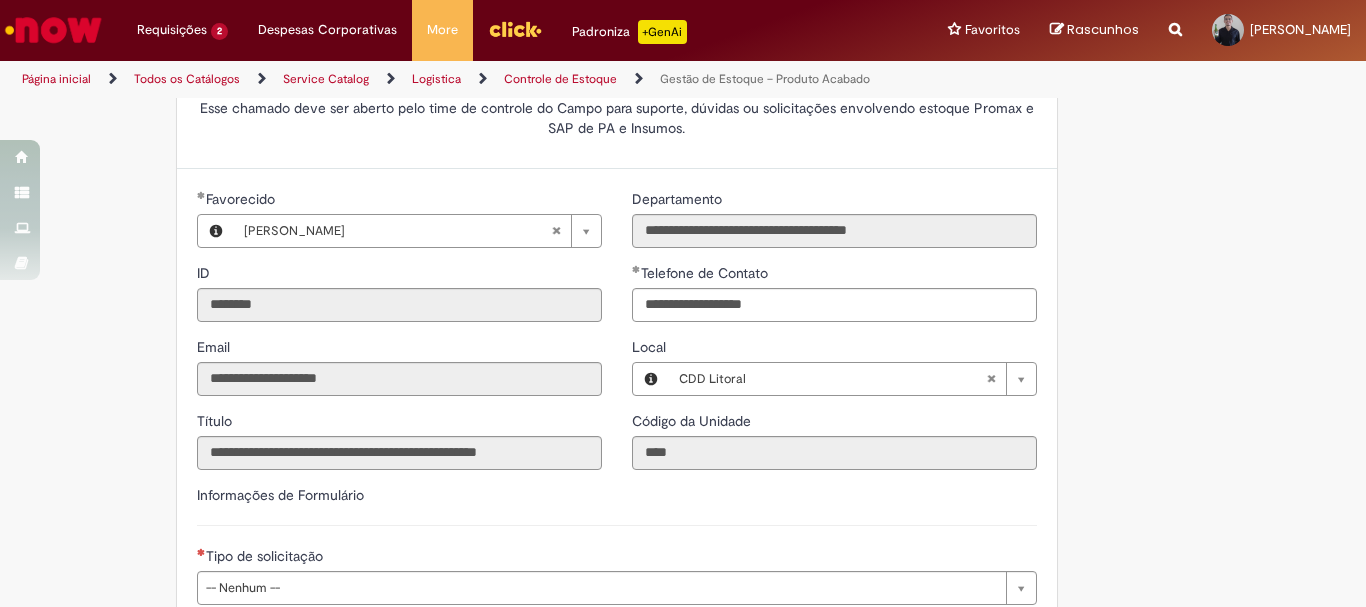 click on "Tire dúvidas com LupiAssist    +GenAI
Oi! Eu sou LupiAssist, uma Inteligência Artificial Generativa em constante aprendizado   Meu conteúdo é monitorado para trazer uma melhor experiência
Dúvidas comuns:
Só mais um instante, estou consultando nossas bases de conhecimento  e escrevendo a melhor resposta pra você!
Title
Lorem ipsum dolor sit amet    Fazer uma nova pergunta
Gerei esta resposta utilizando IA Generativa em conjunto com os nossos padrões. Em caso de divergência, os documentos oficiais prevalecerão.
Saiba mais em:
Ou ligue para:
E aí, te ajudei?
Sim, obrigado!" at bounding box center (683, 505) 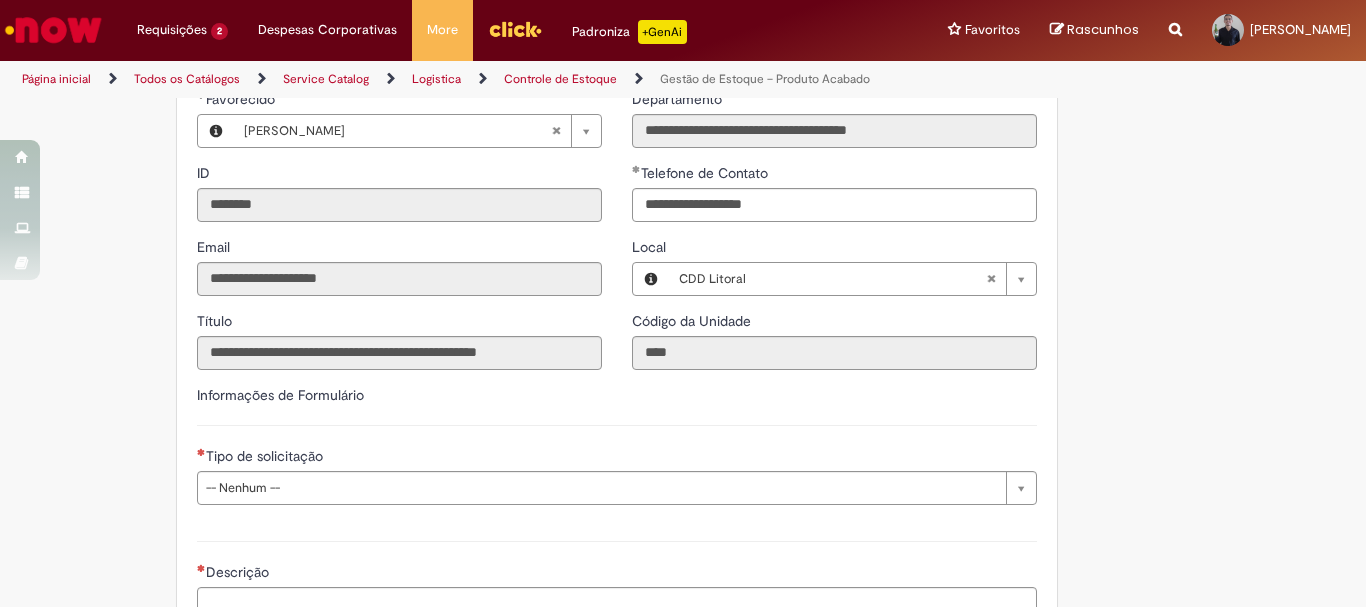 scroll, scrollTop: 400, scrollLeft: 0, axis: vertical 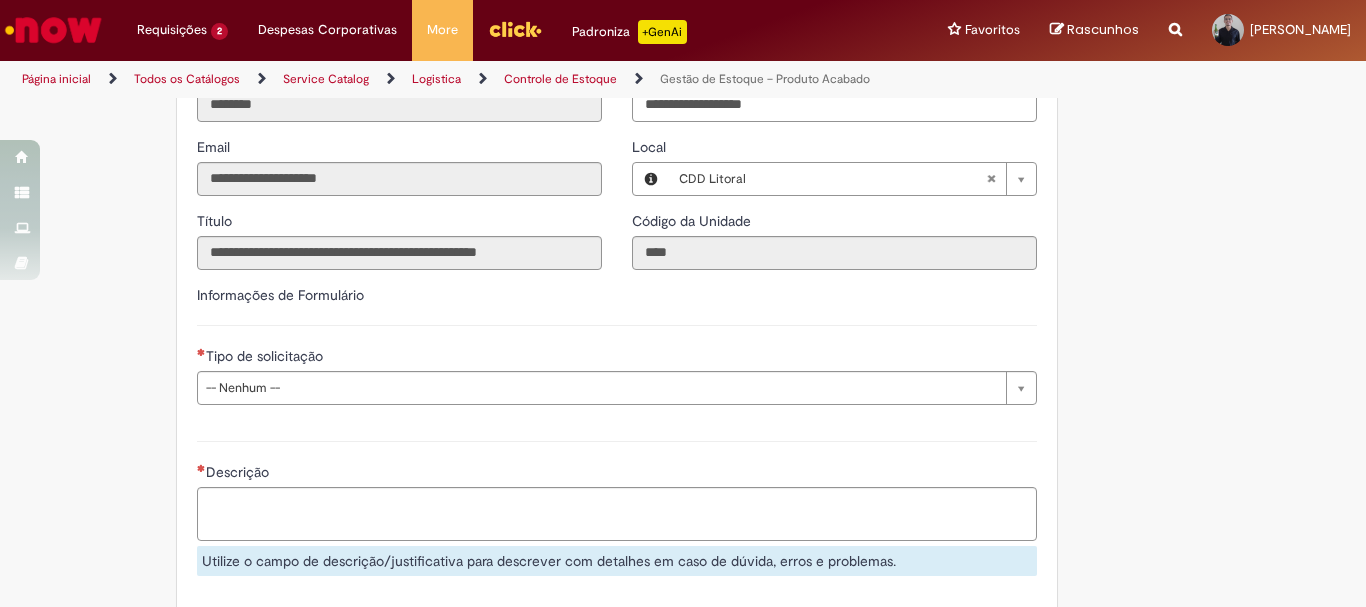 drag, startPoint x: 1193, startPoint y: 277, endPoint x: 1178, endPoint y: 398, distance: 121.92621 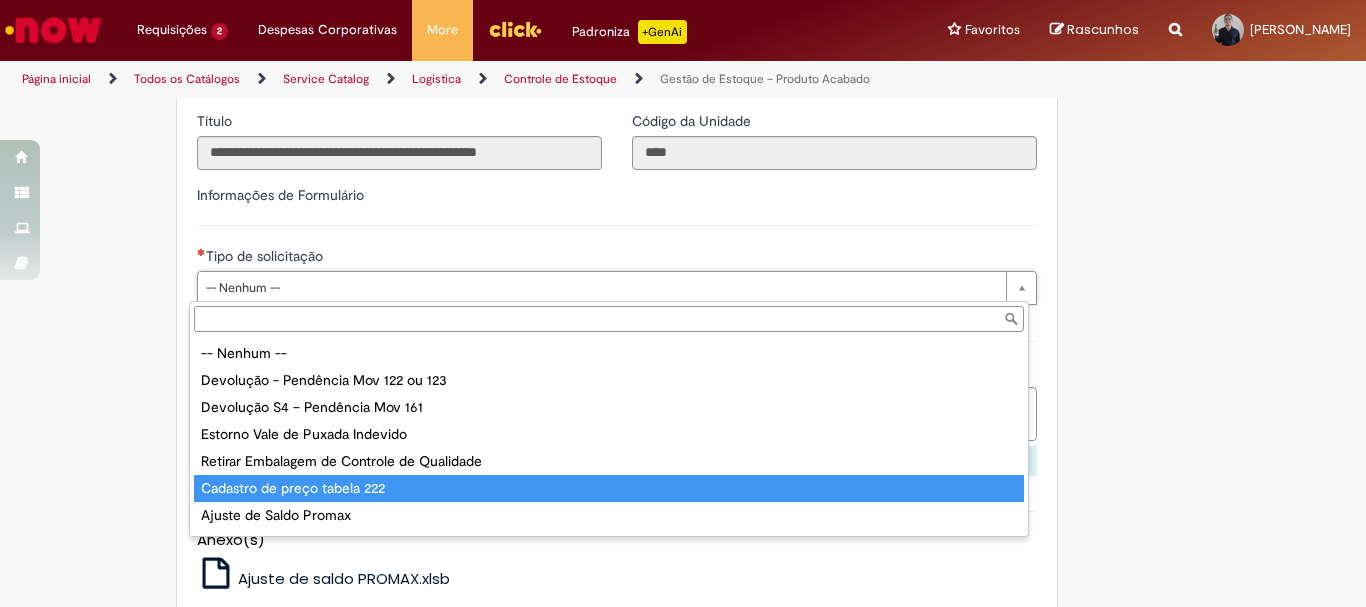 scroll, scrollTop: 51, scrollLeft: 0, axis: vertical 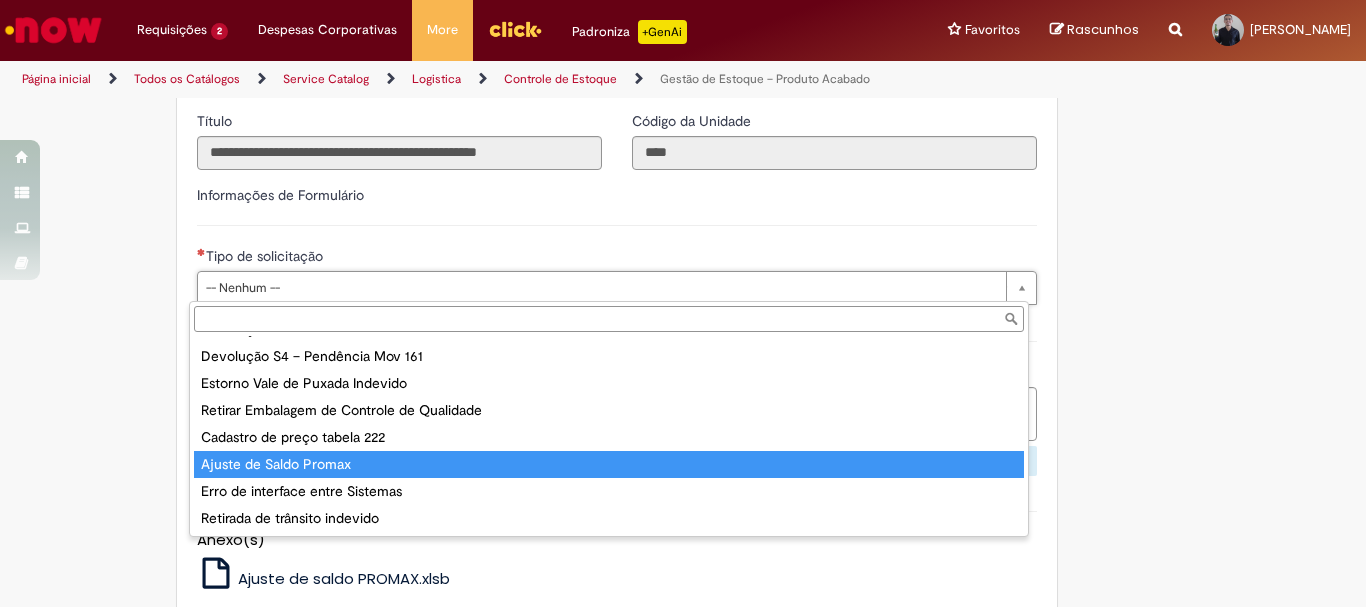 type on "**********" 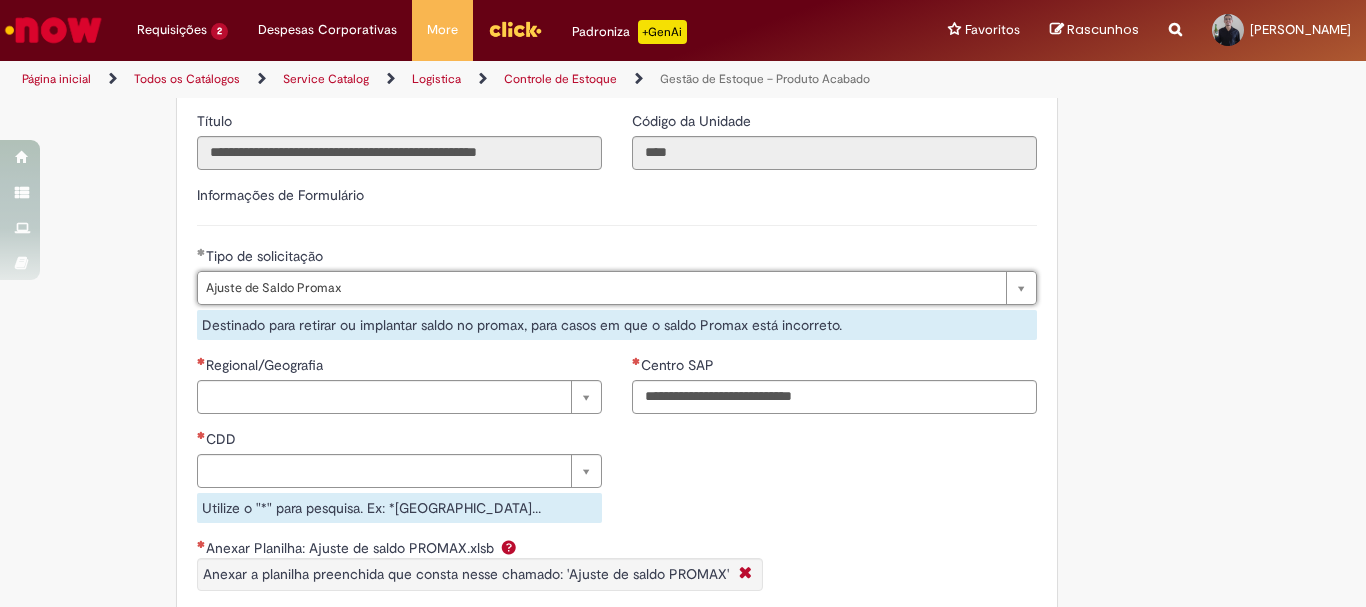 click on "**********" at bounding box center [683, 376] 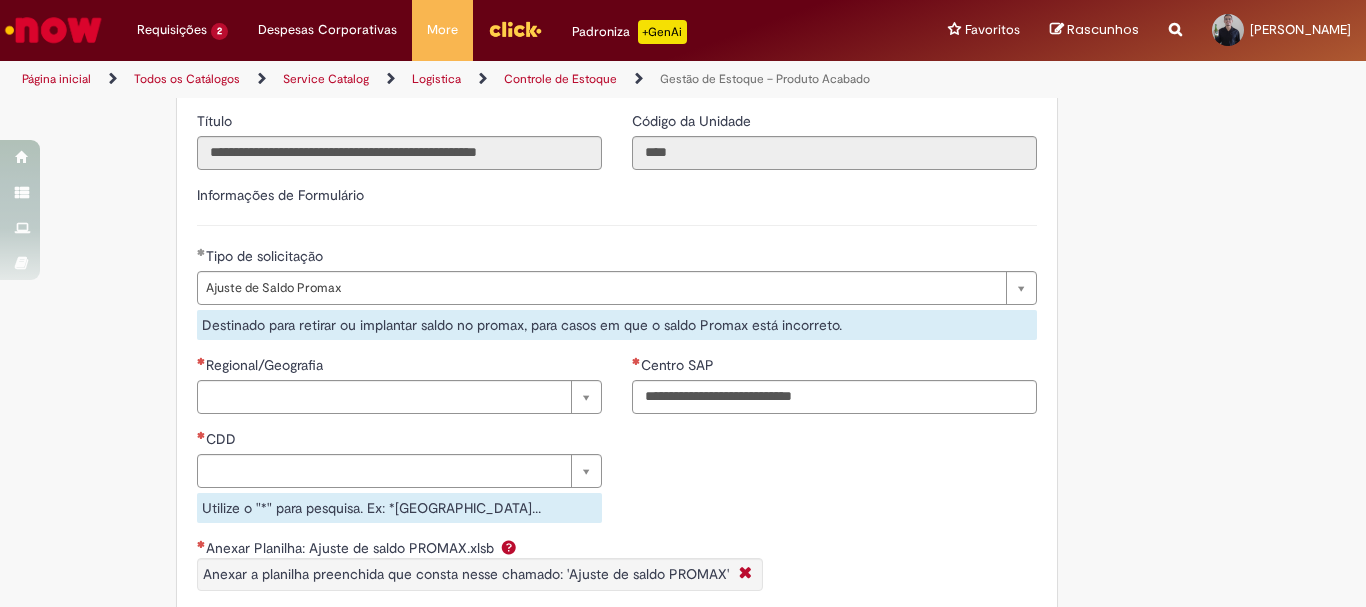 scroll, scrollTop: 600, scrollLeft: 0, axis: vertical 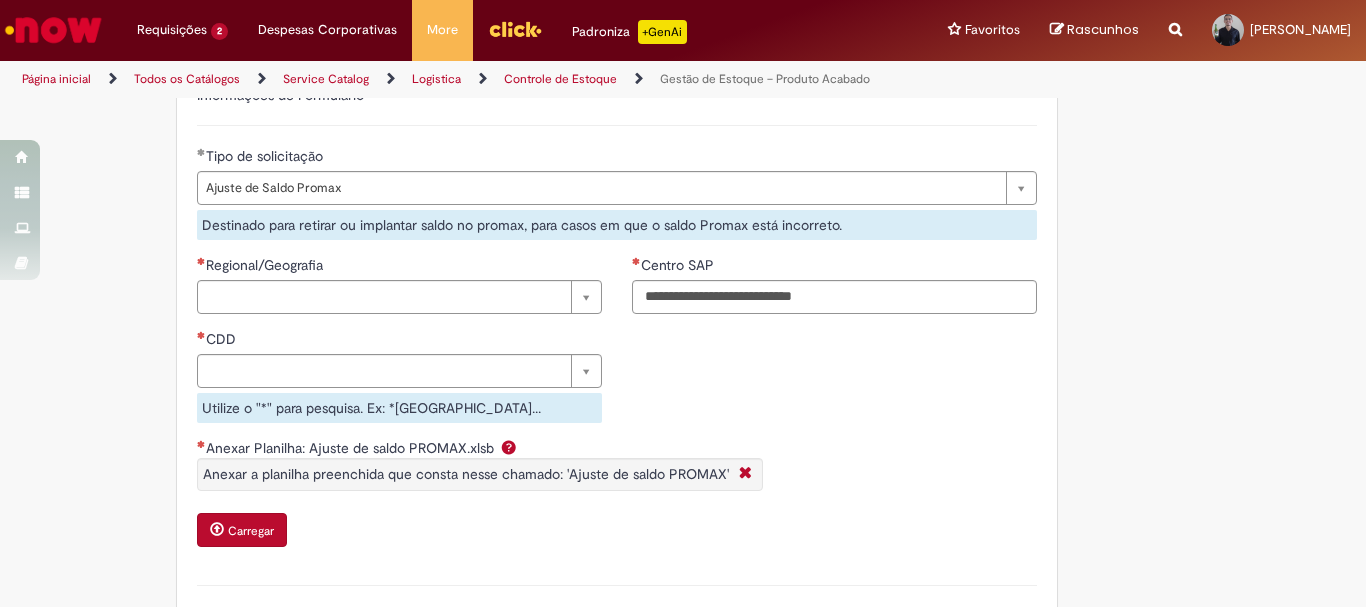 click on "**********" at bounding box center (683, 276) 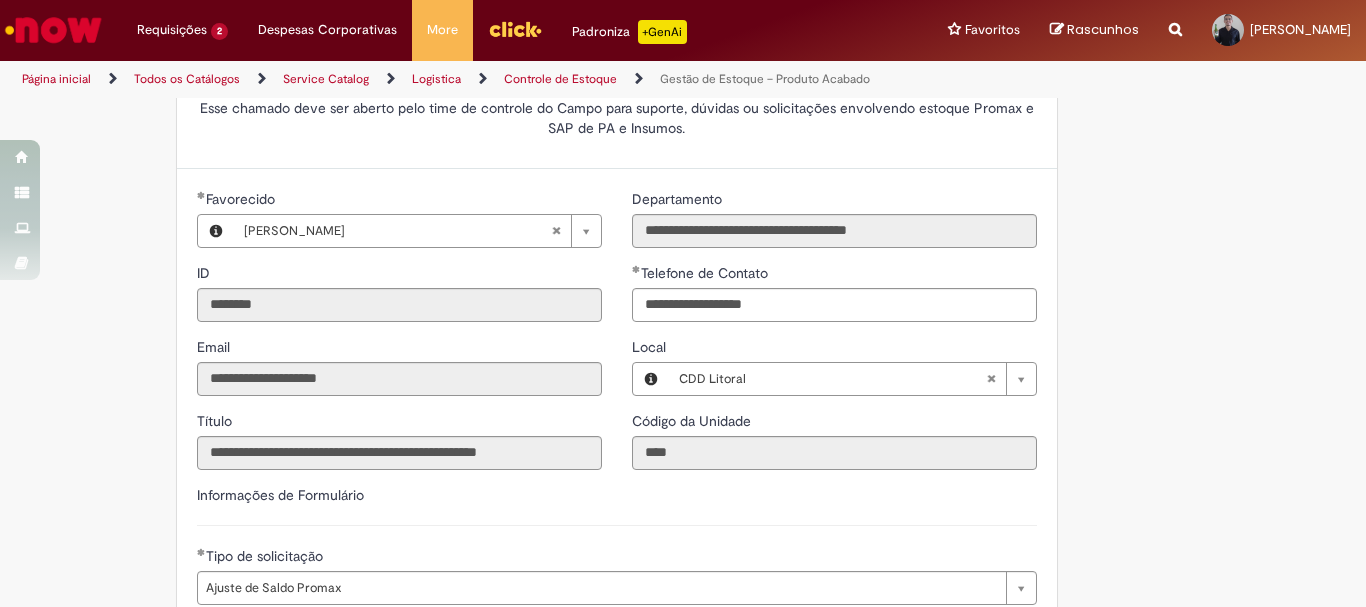 scroll, scrollTop: 500, scrollLeft: 0, axis: vertical 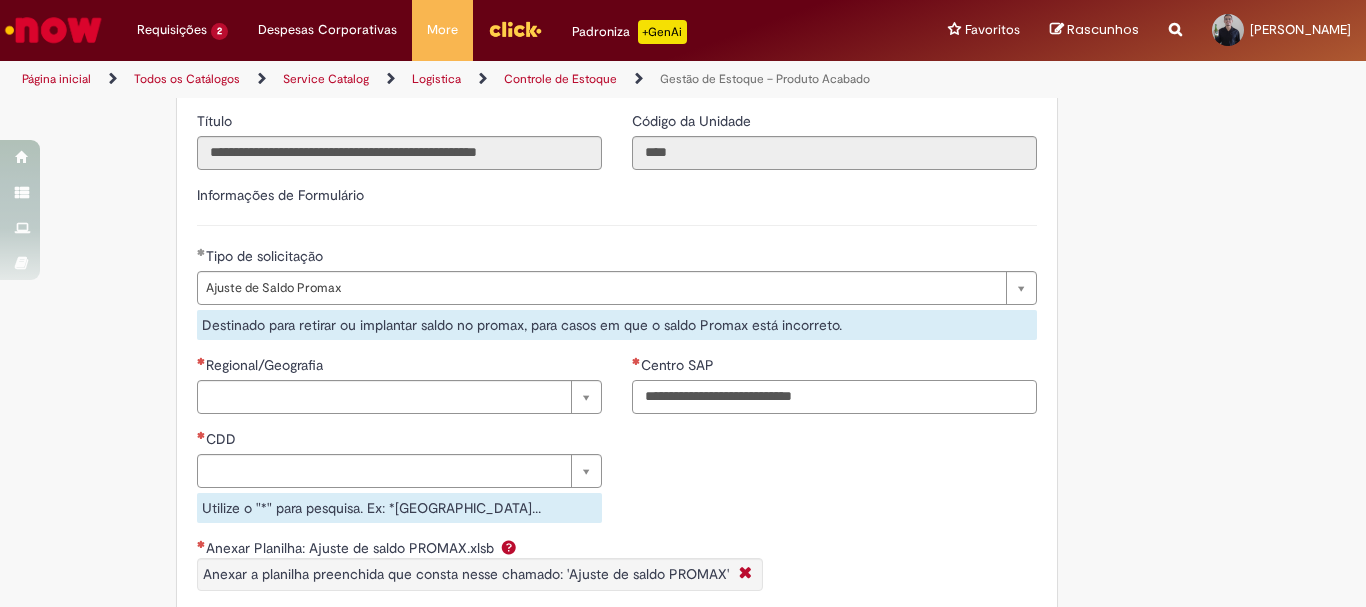 click on "Centro SAP" at bounding box center [834, 397] 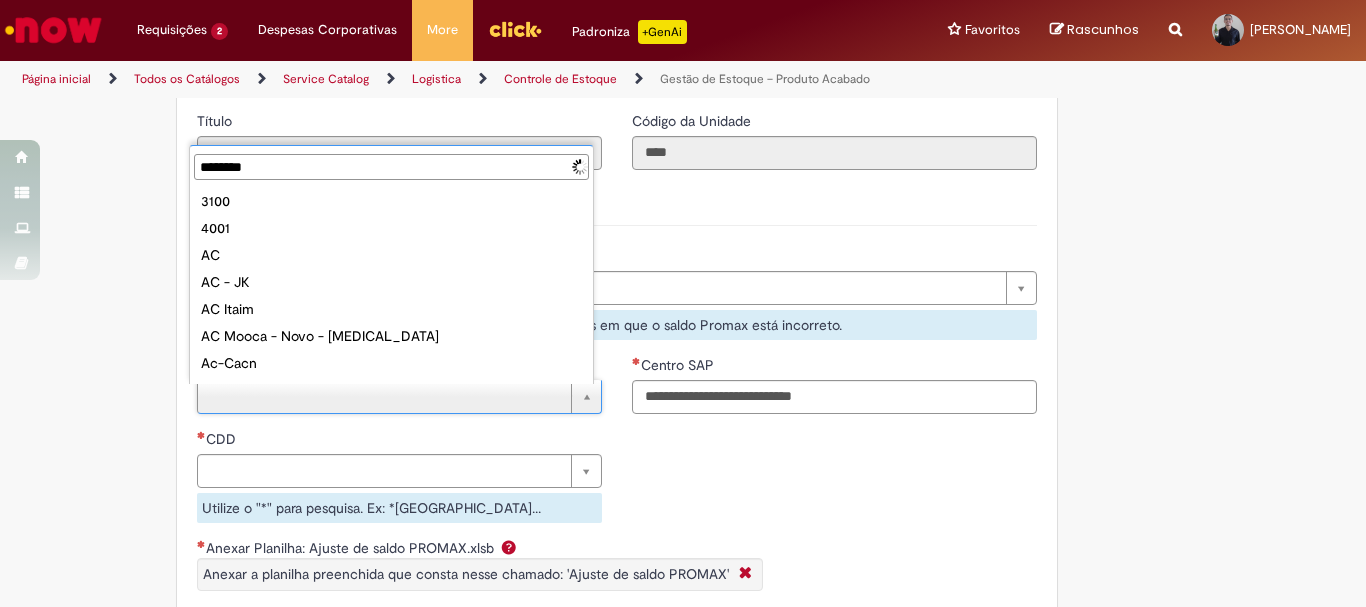 type on "*********" 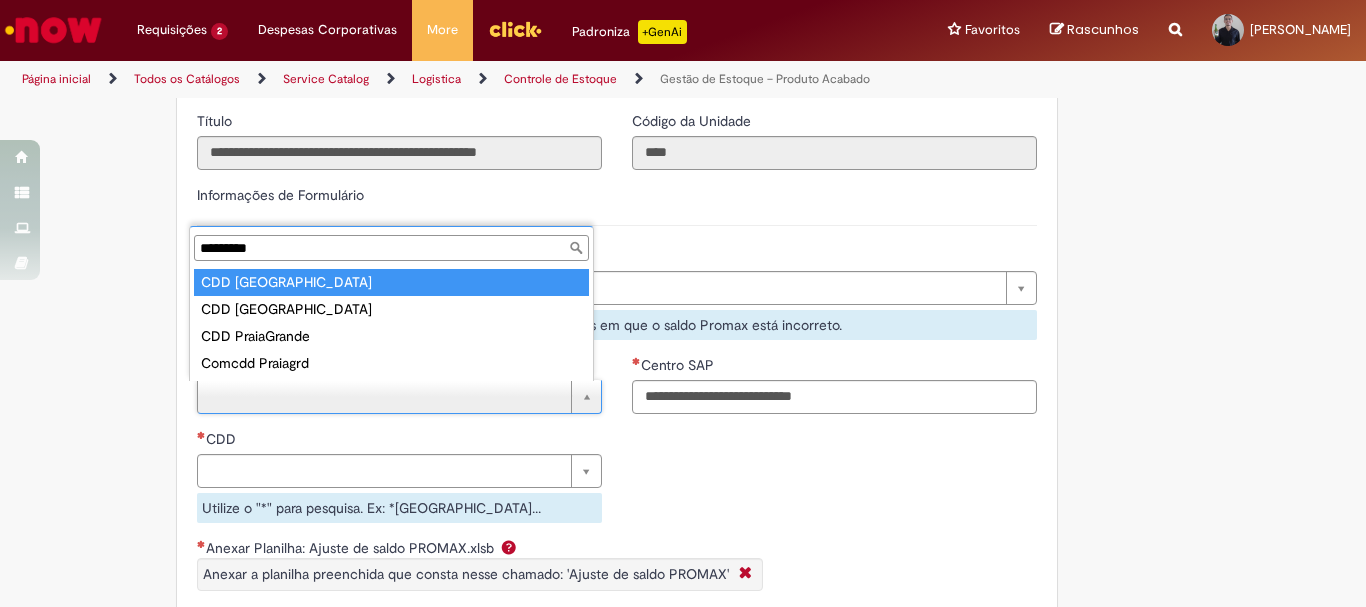 type on "**********" 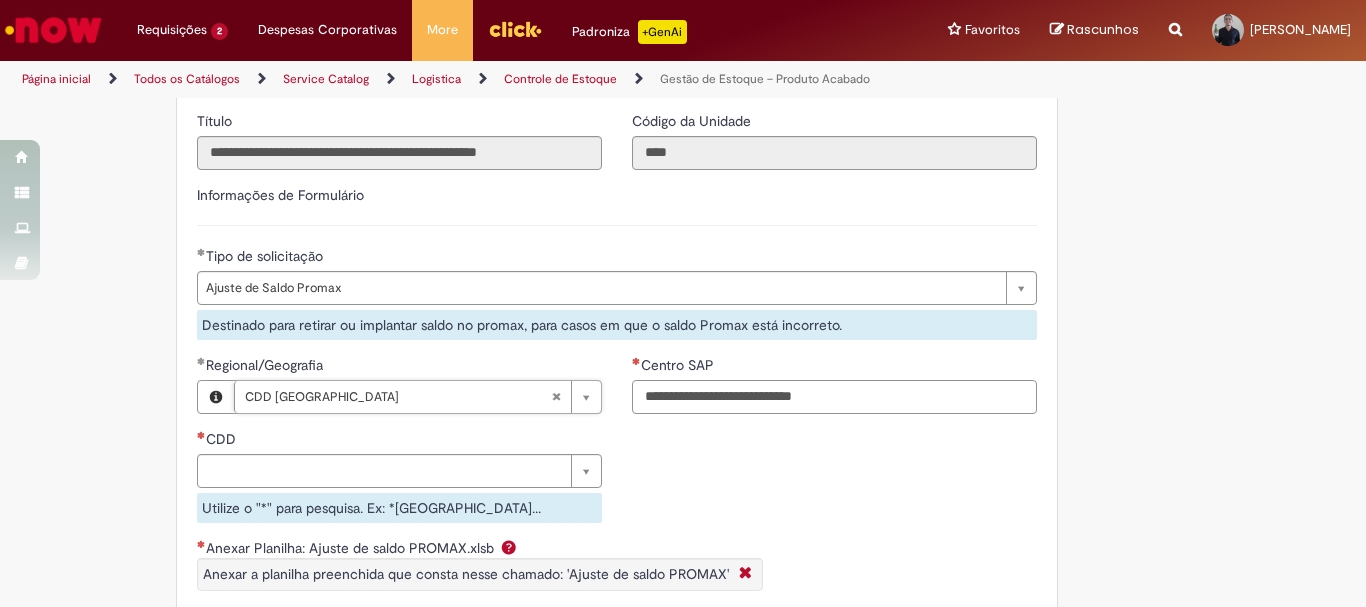 click on "Centro SAP" at bounding box center (834, 397) 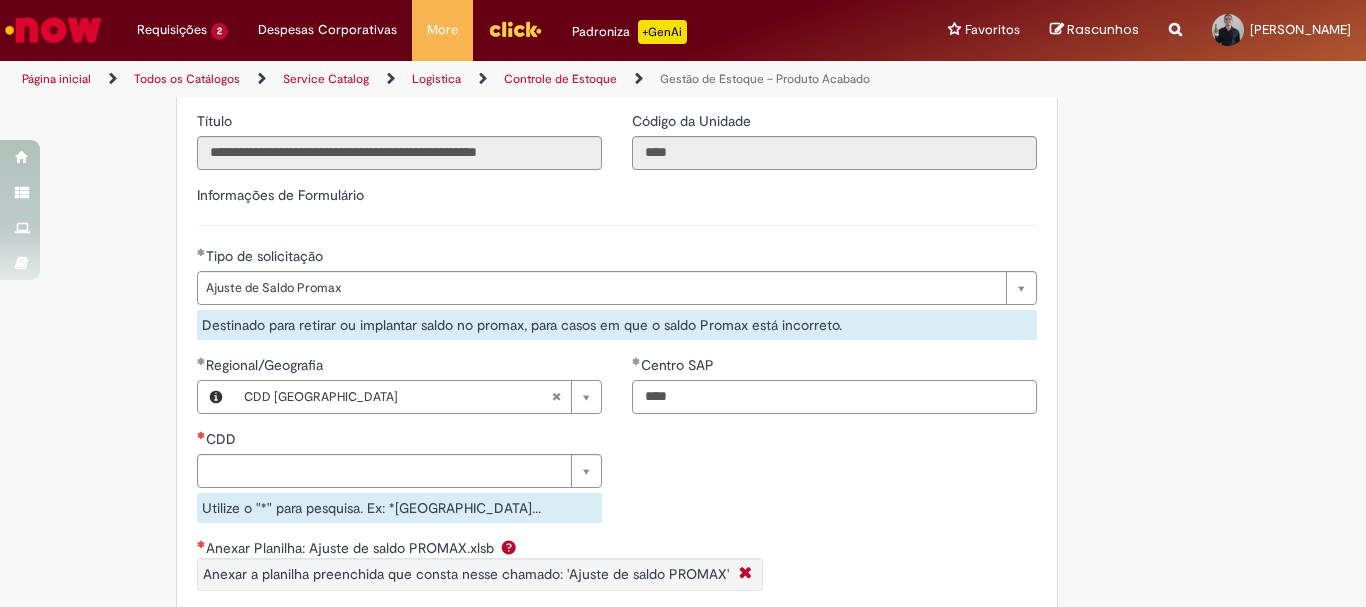 type on "****" 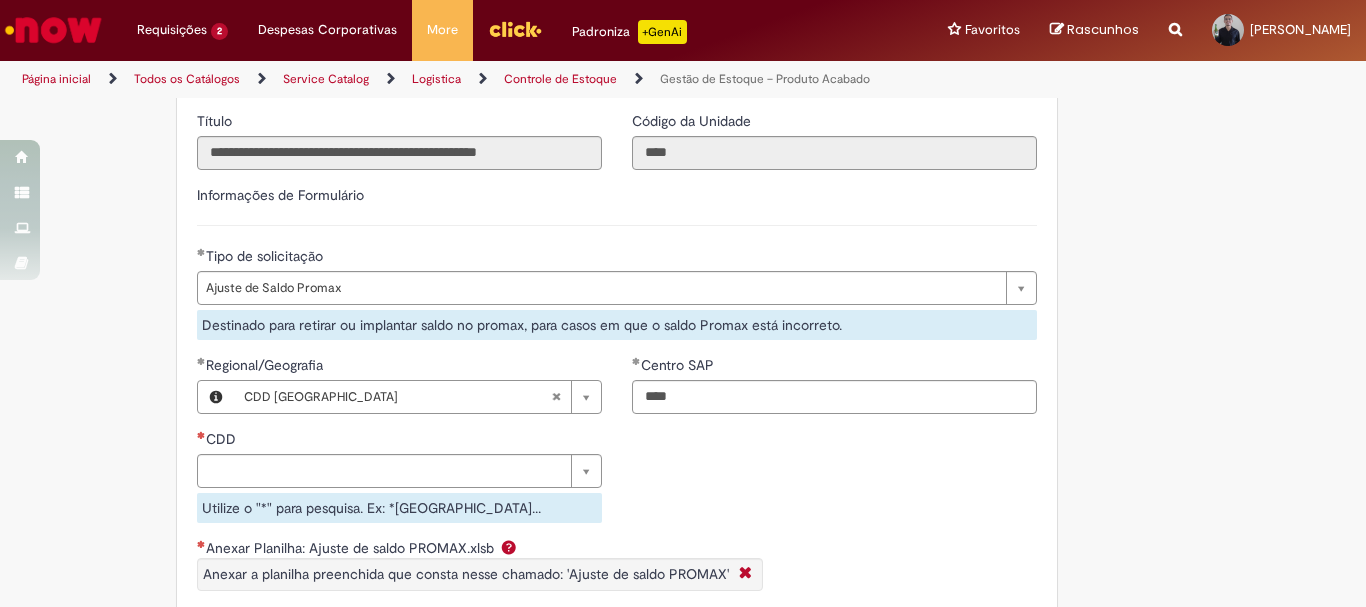 click on "**********" at bounding box center (683, 376) 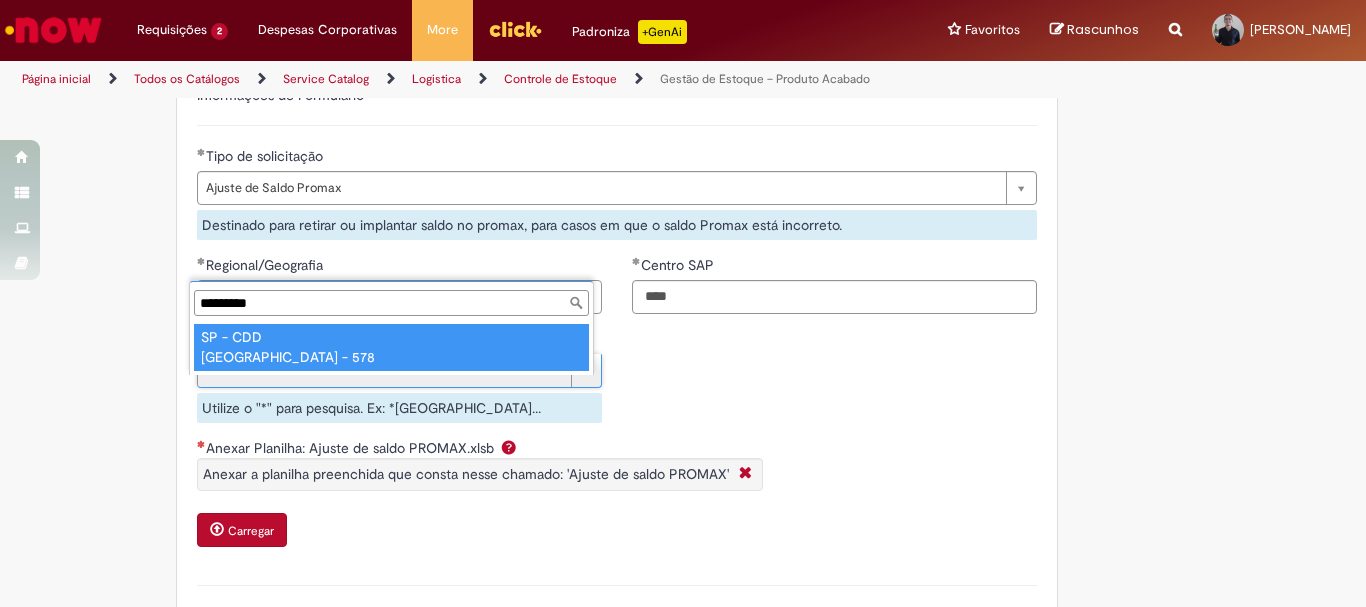 type on "*********" 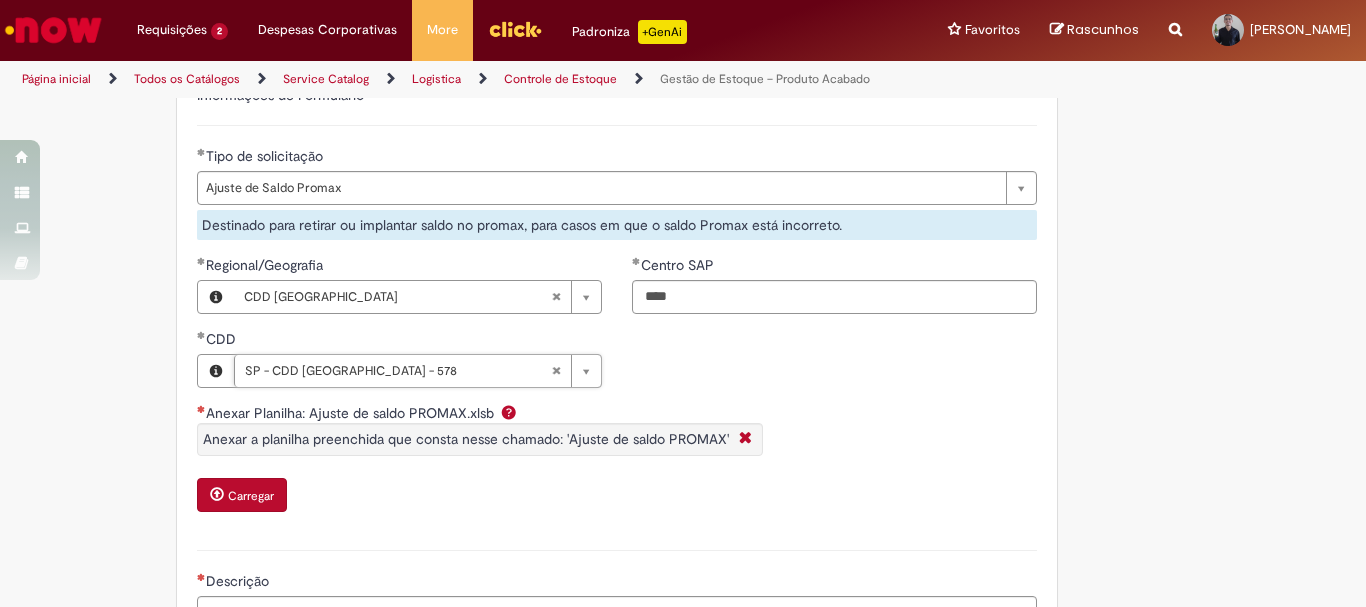 click on "Anexar Planilha: Ajuste de saldo PROMAX.xlsb Anexar a planilha preenchida que consta nesse chamado: 'Ajuste de saldo PROMAX'" at bounding box center [617, 437] 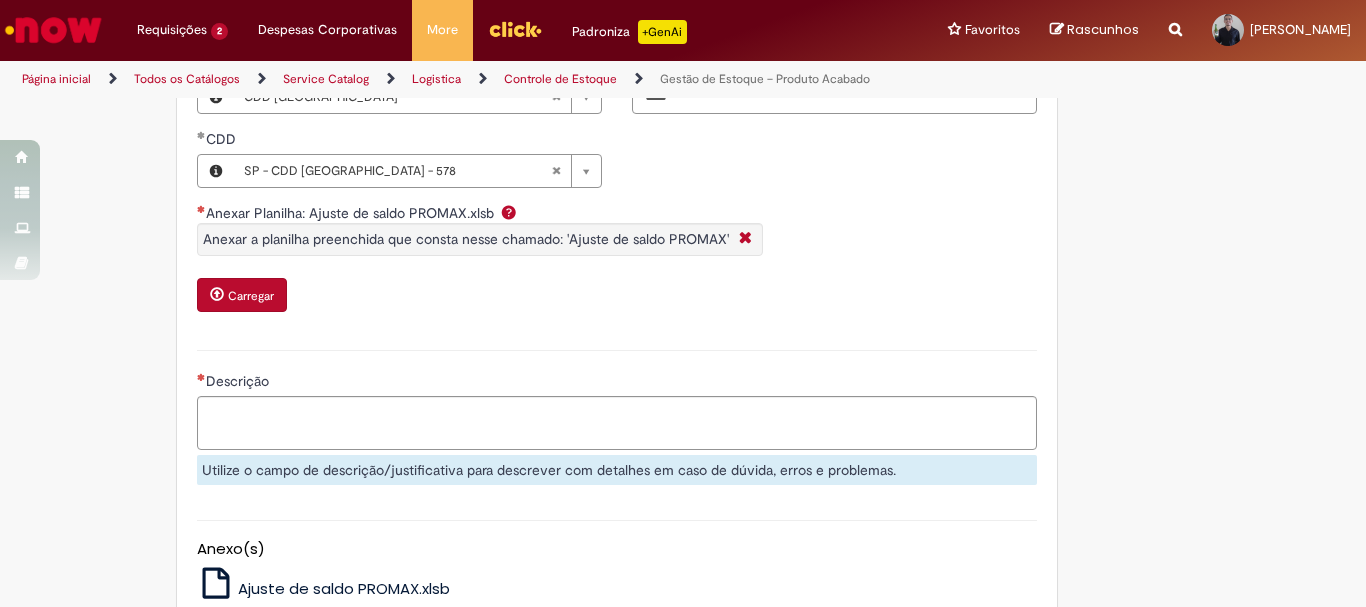 scroll, scrollTop: 1000, scrollLeft: 0, axis: vertical 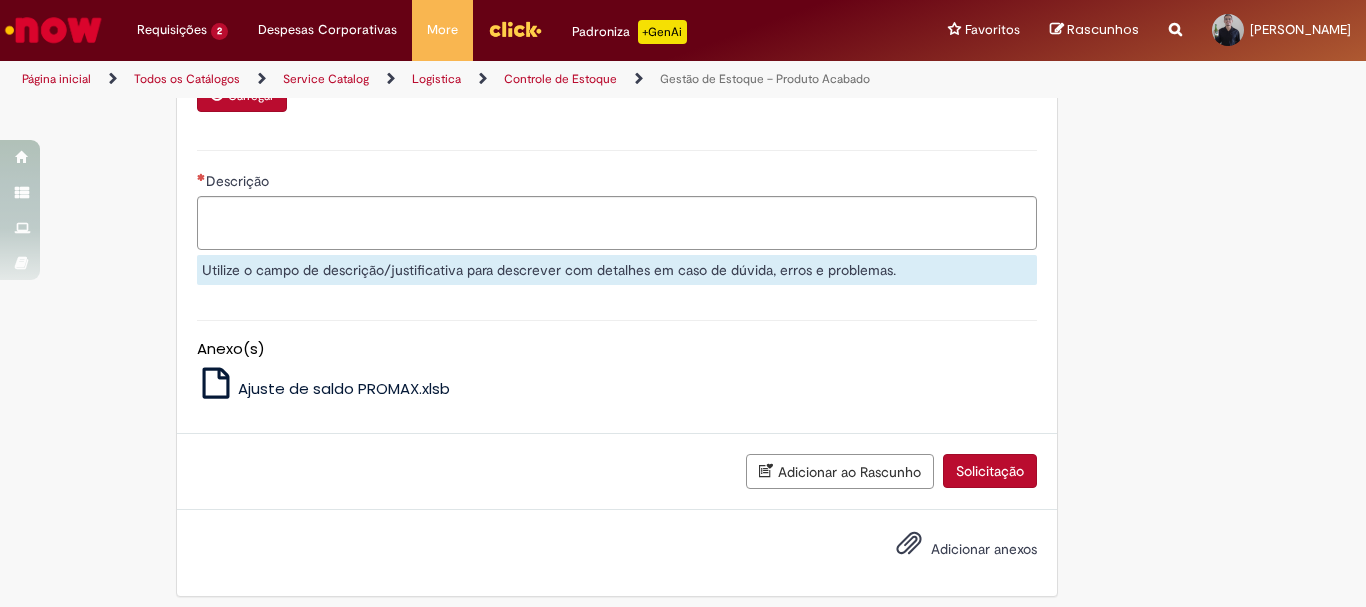 click on "Adicionar ao Rascunho        Solicitação" at bounding box center [617, 472] 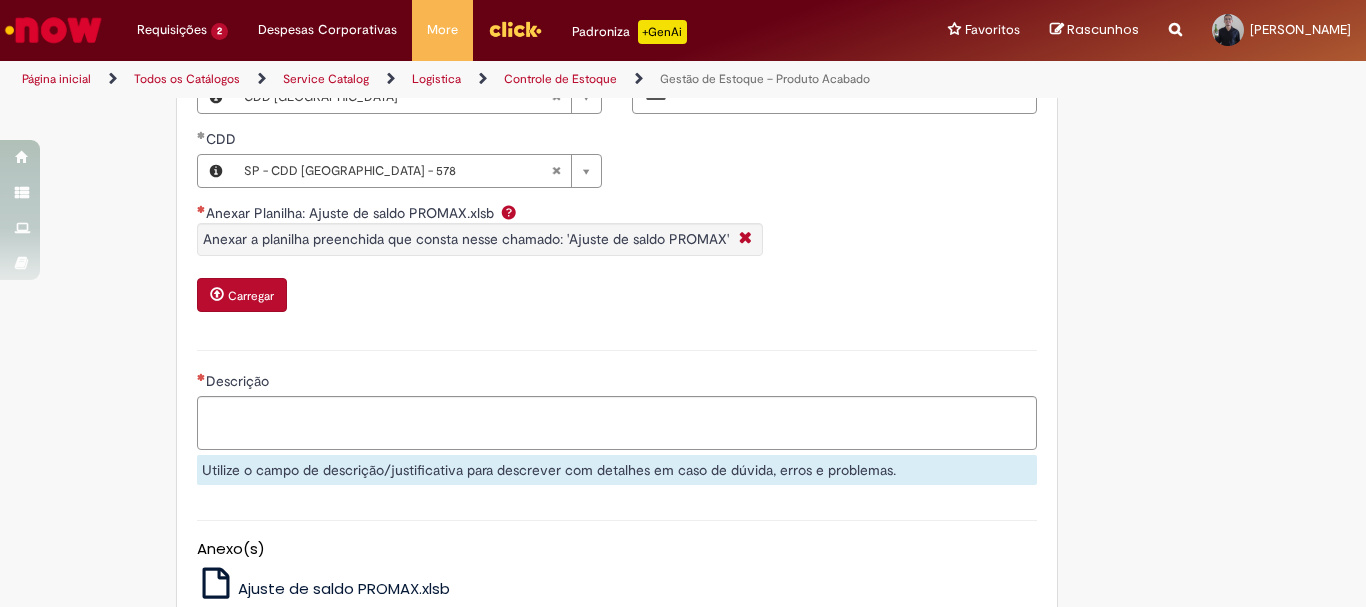 click on "Carregar" at bounding box center [617, 297] 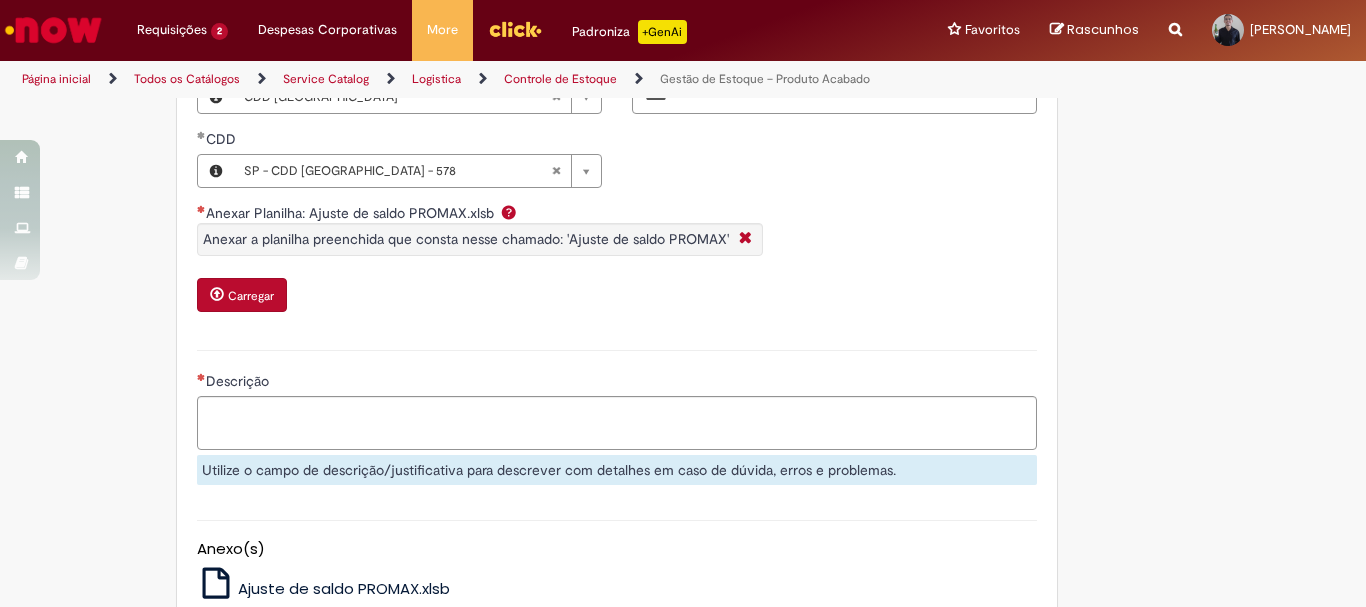 click on "Carregar" at bounding box center [242, 295] 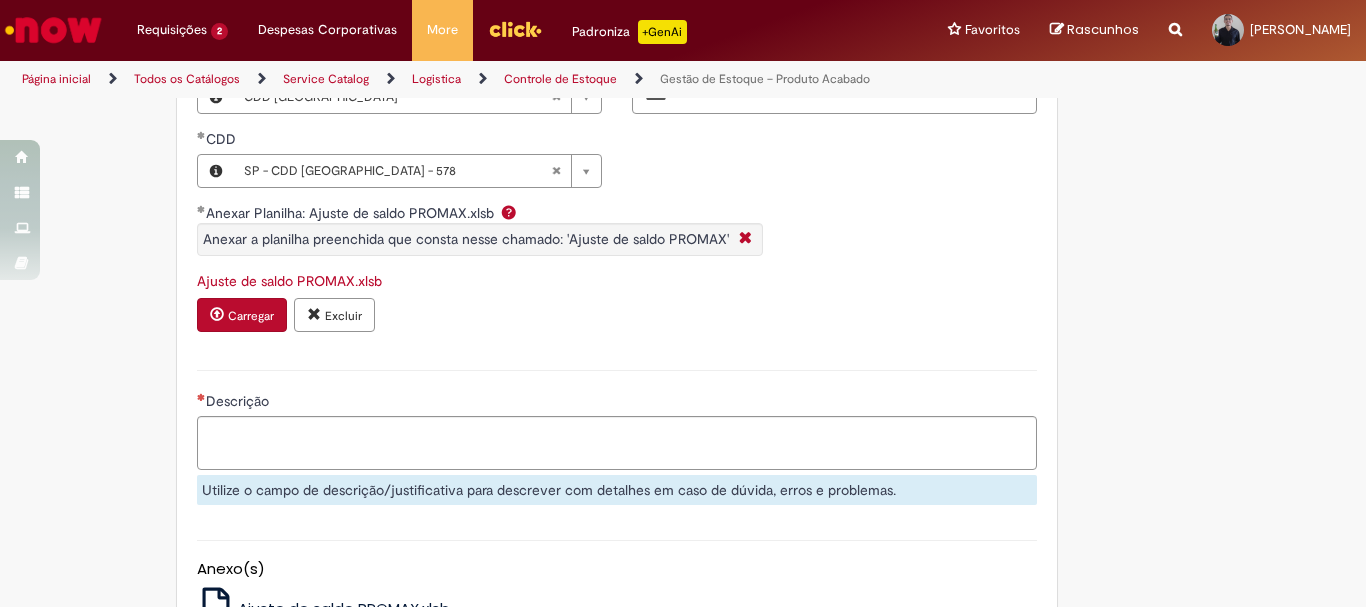 scroll, scrollTop: 900, scrollLeft: 0, axis: vertical 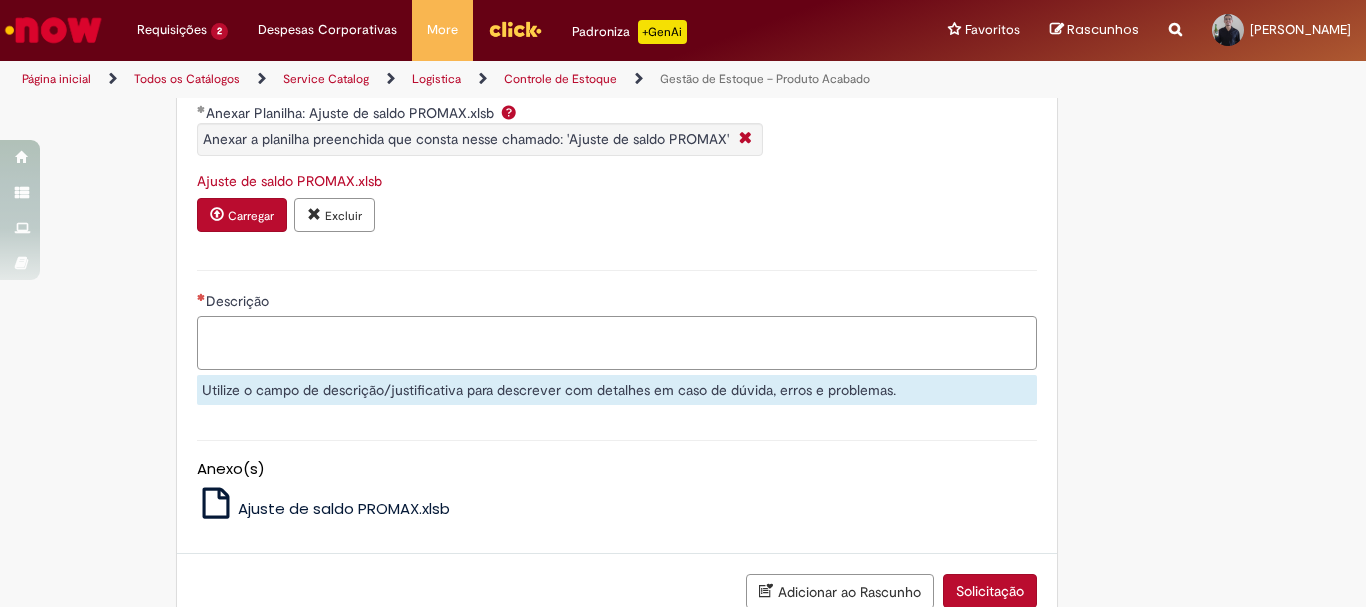 click on "Descrição" at bounding box center (617, 343) 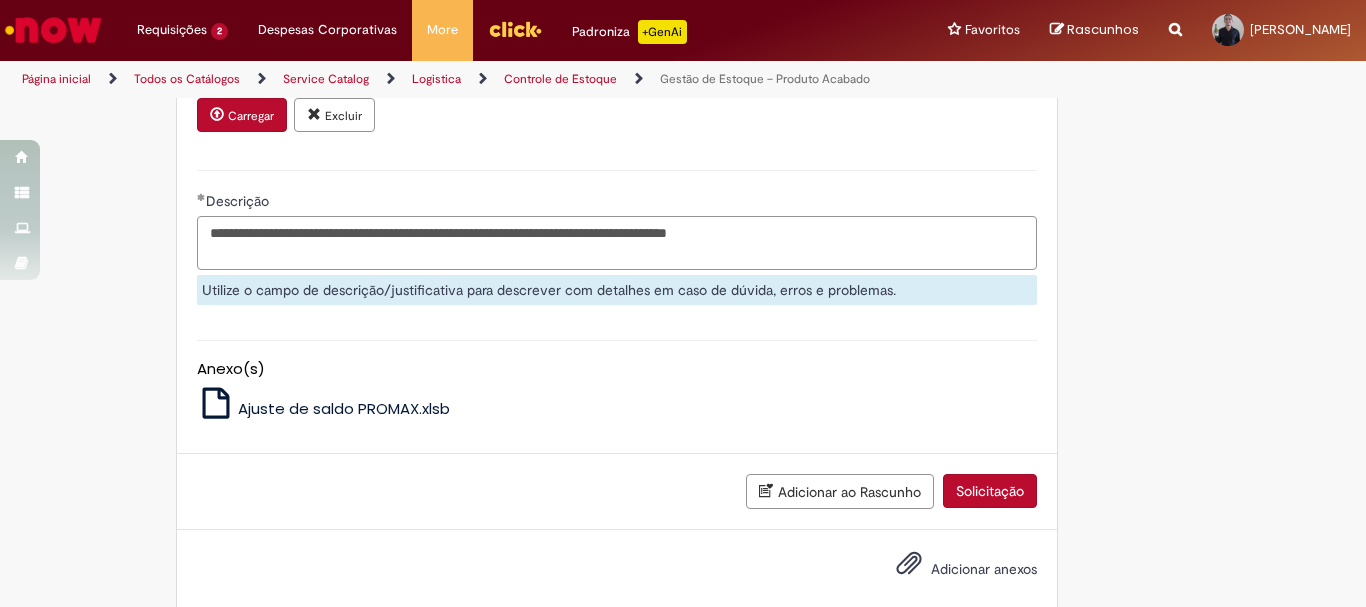 scroll, scrollTop: 1032, scrollLeft: 0, axis: vertical 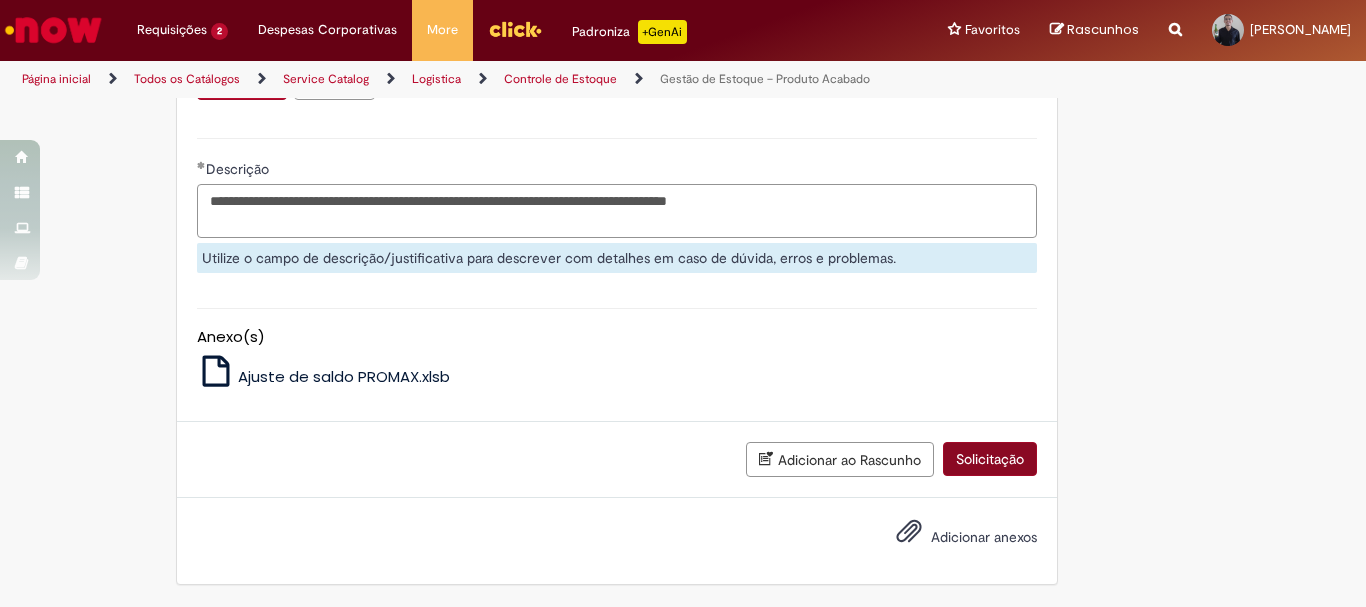 type on "**********" 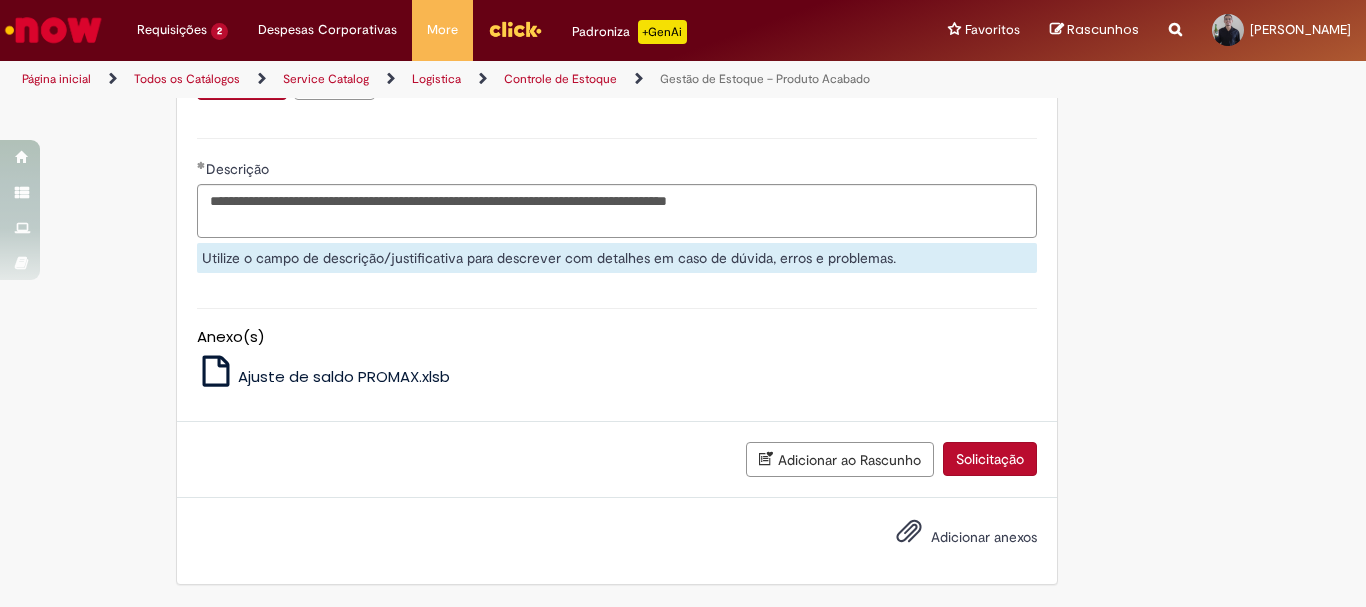 click on "Solicitação" at bounding box center [990, 459] 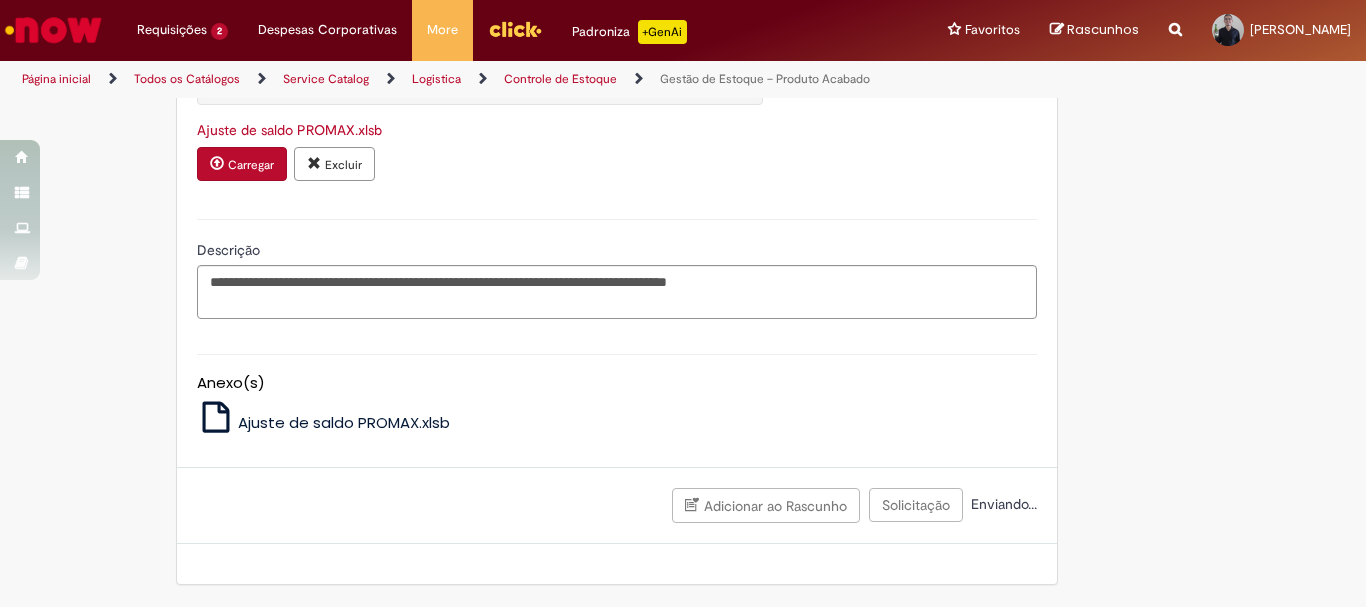 scroll, scrollTop: 951, scrollLeft: 0, axis: vertical 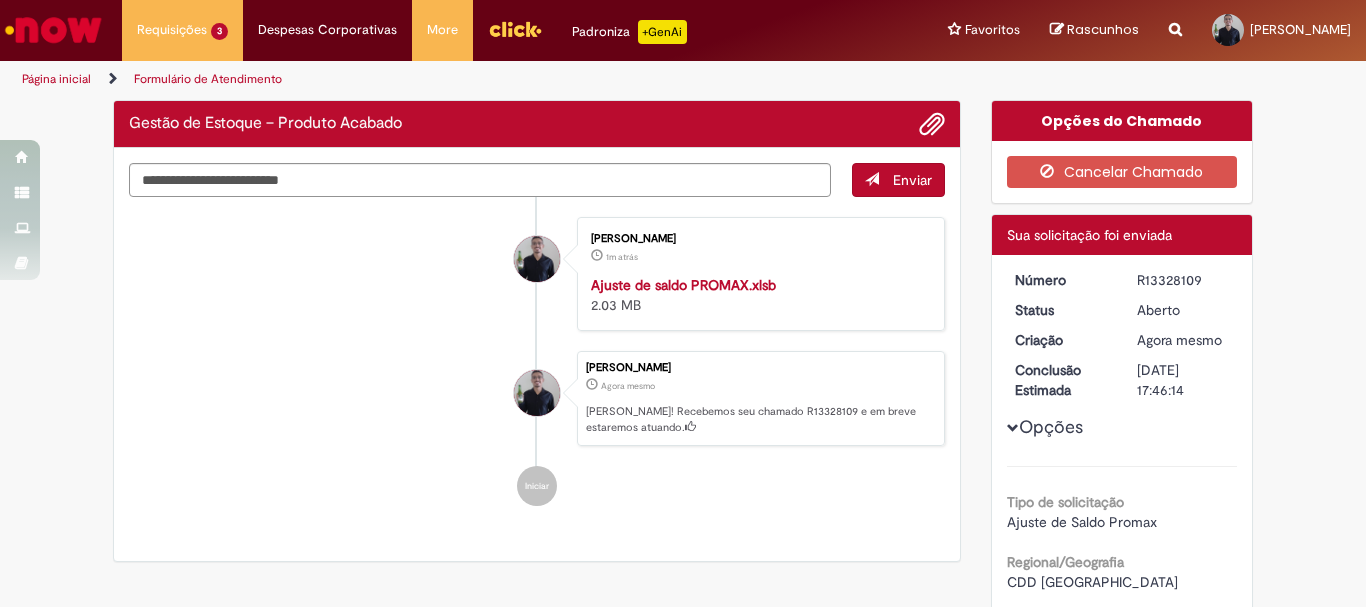 click on "Alexsander Dourado De Oliveira
Agora mesmo Agora mesmo
Ola! Recebemos seu chamado R13328109 e em breve estaremos atuando." at bounding box center (537, 399) 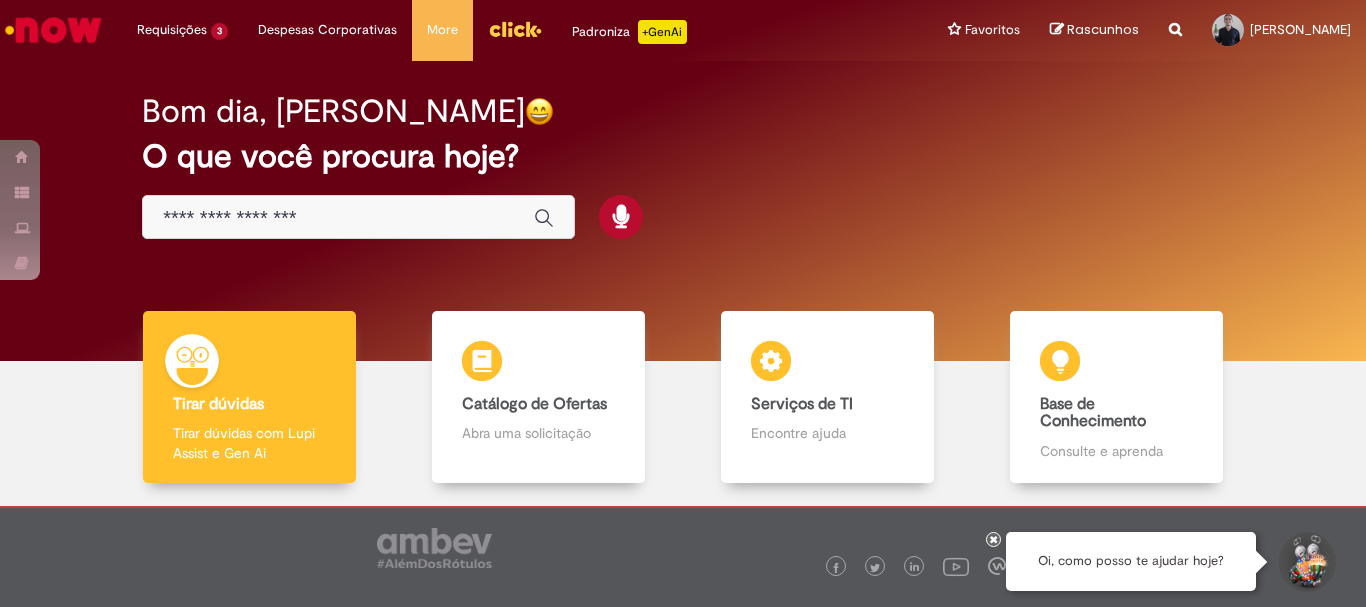 scroll, scrollTop: 0, scrollLeft: 0, axis: both 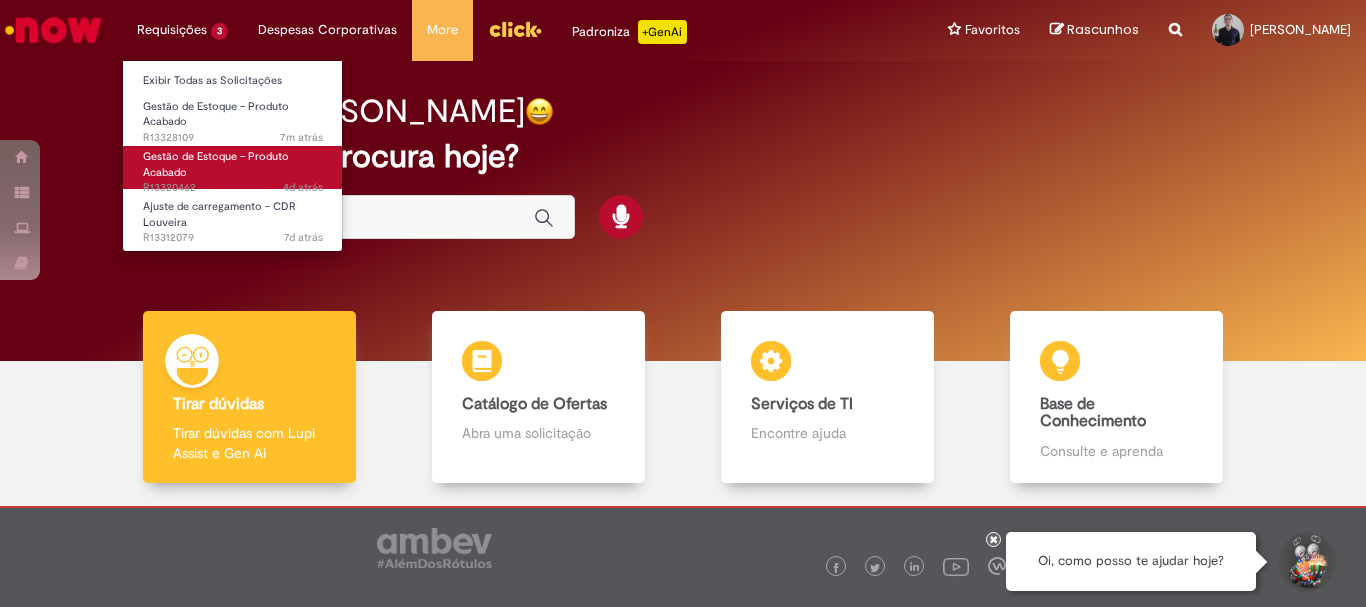 click on "Gestão de Estoque – Produto Acabado
4d atrás 4 dias atrás  R13320462" at bounding box center [233, 167] 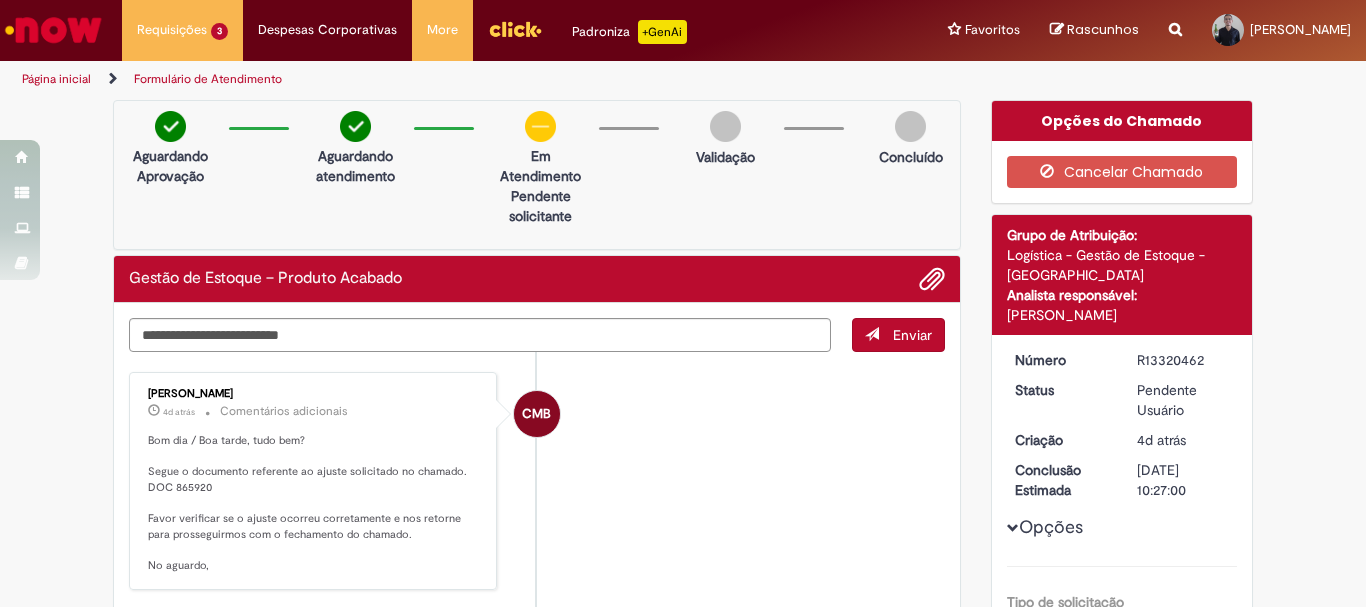 scroll, scrollTop: 200, scrollLeft: 0, axis: vertical 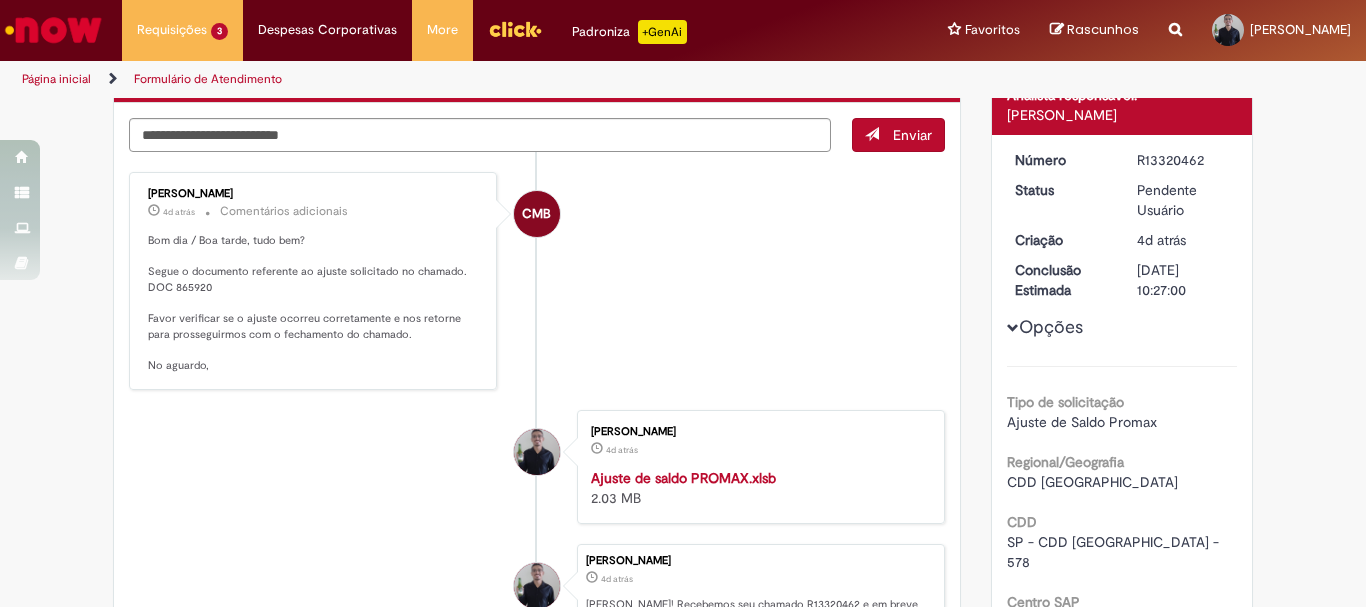 click on "Bom dia / Boa tarde, tudo bem?
Segue o documento referente ao ajuste solicitado no chamado. DOC 865920
Favor verificar se o ajuste ocorreu corretamente e nos retorne para prosseguirmos com o fechamento do chamado.
No aguardo," at bounding box center (314, 303) 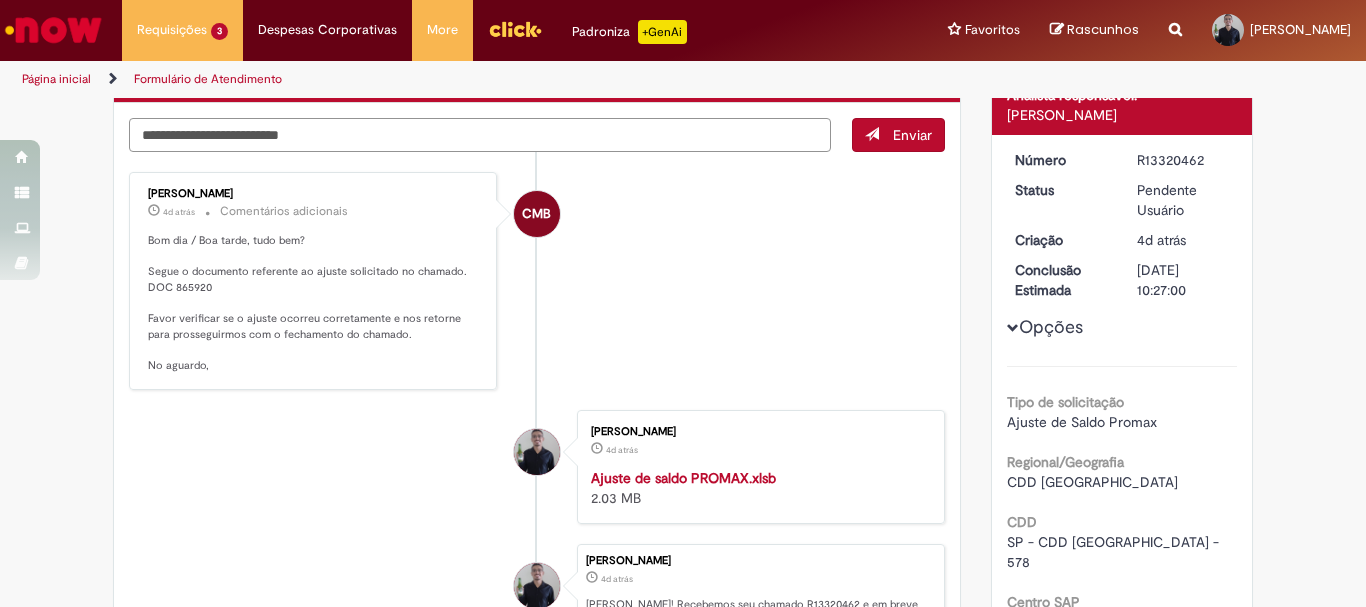 click at bounding box center (480, 135) 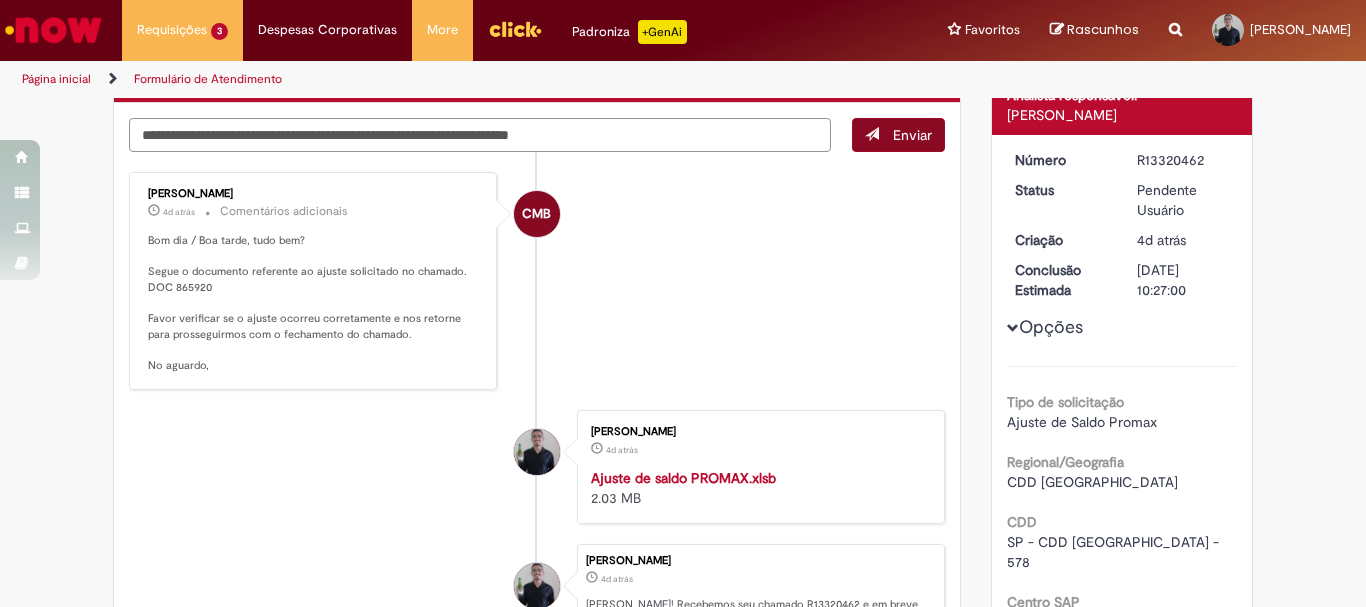 type on "**********" 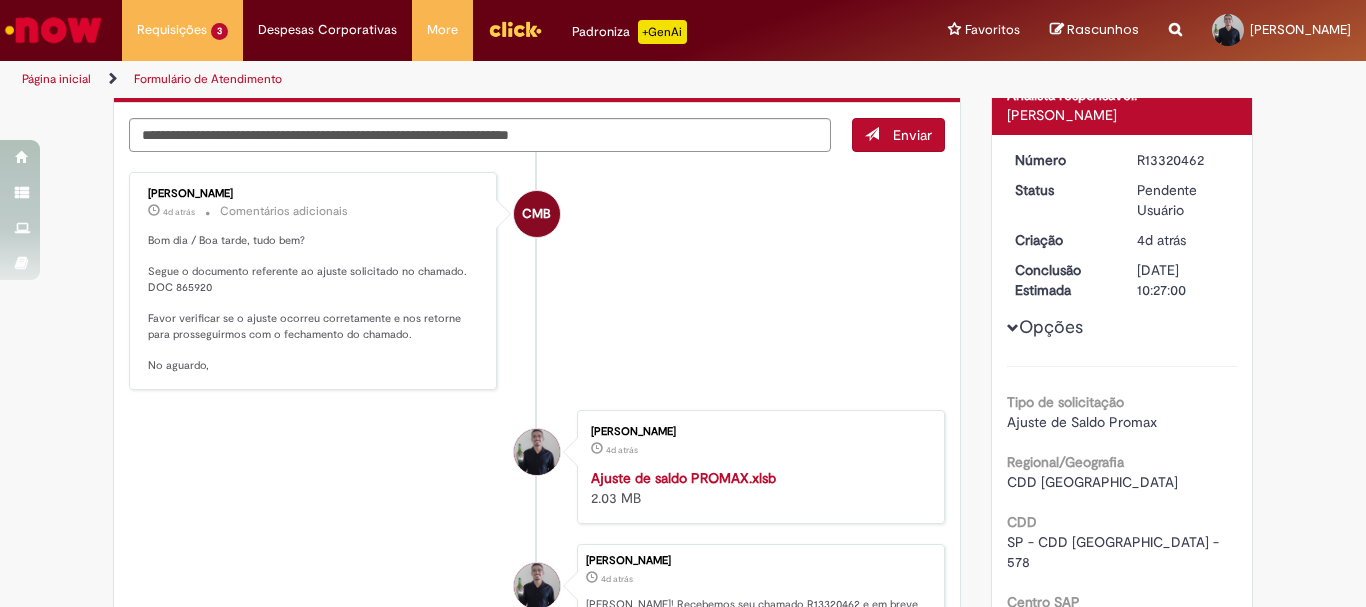 click on "Enviar" at bounding box center (898, 135) 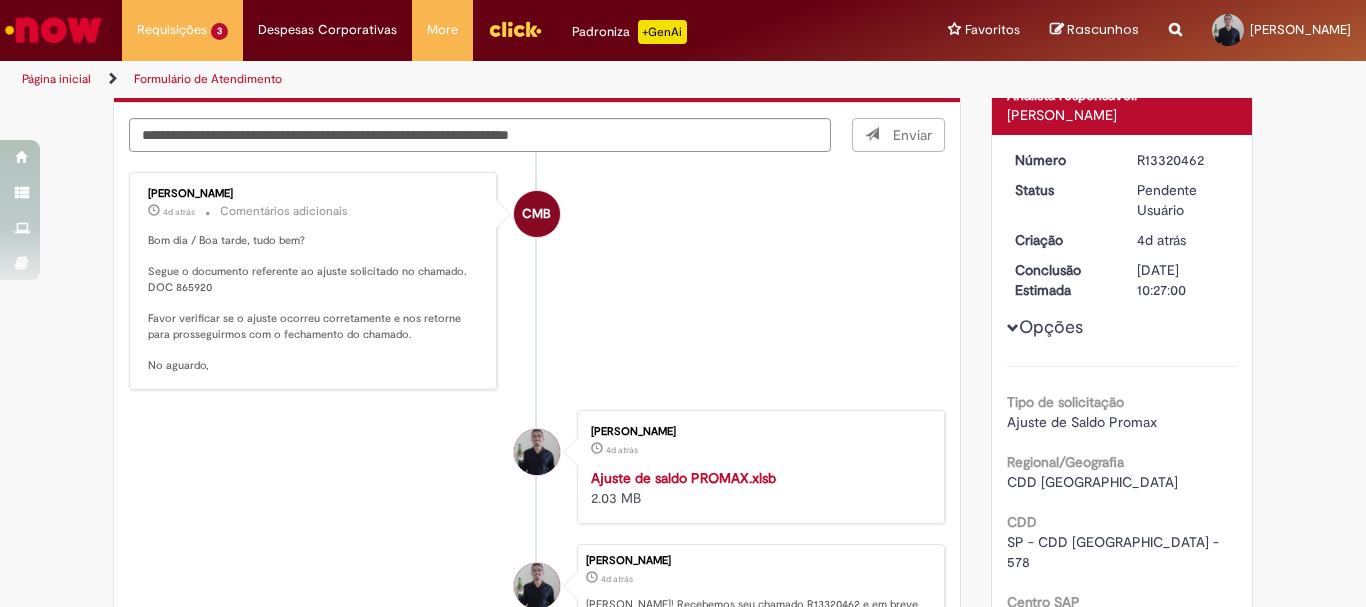 type 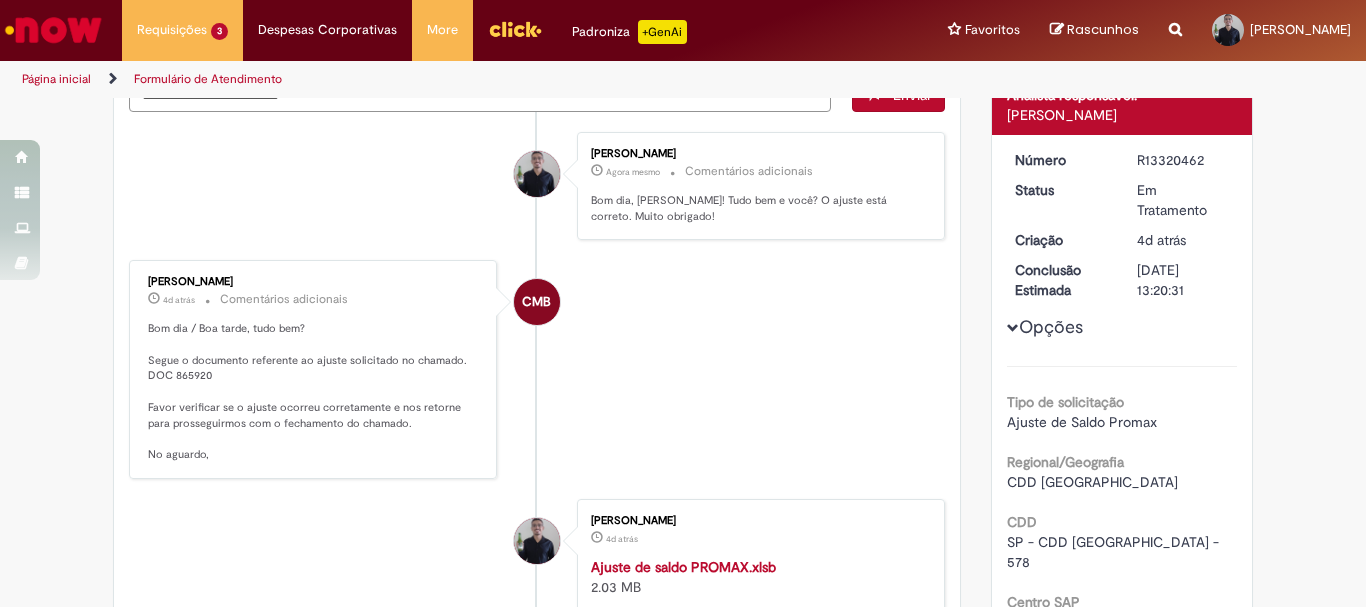 scroll, scrollTop: 160, scrollLeft: 0, axis: vertical 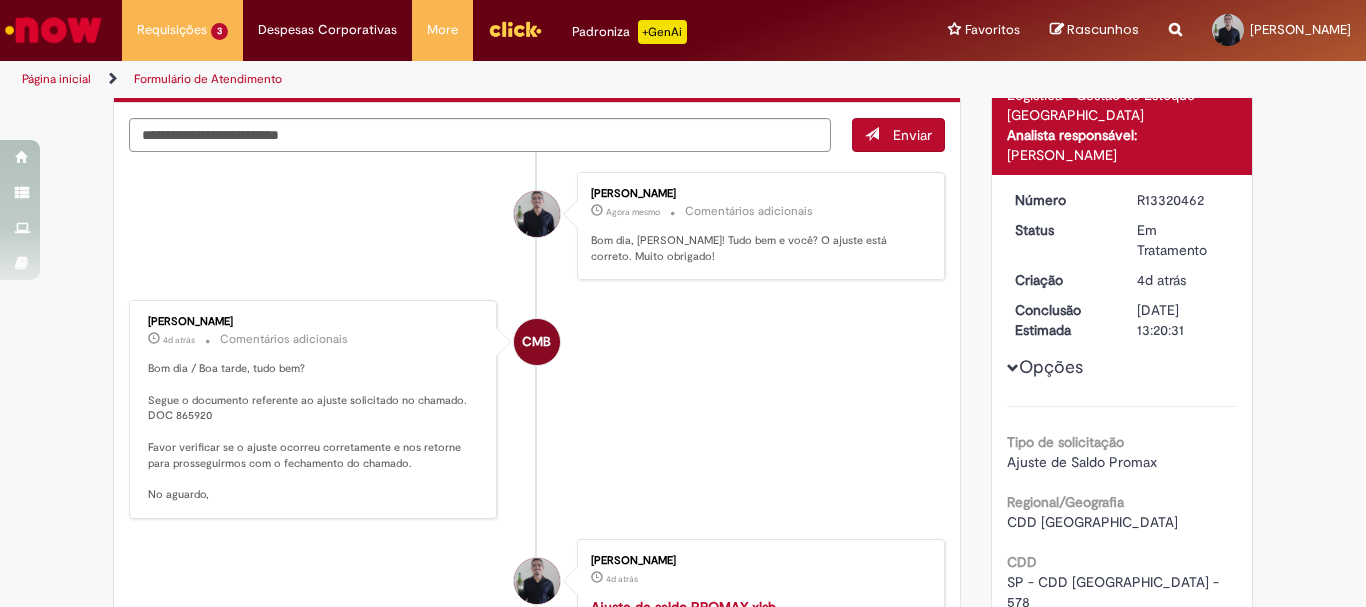click on "CMB
Cecilia Martins Bonjorni
4d atrás 4 dias atrás     Comentários adicionais
Bom dia / Boa tarde, tudo bem?
Segue o documento referente ao ajuste solicitado no chamado. DOC 865920
Favor verificar se o ajuste ocorreu corretamente e nos retorne para prosseguirmos com o fechamento do chamado.
No aguardo," at bounding box center (537, 409) 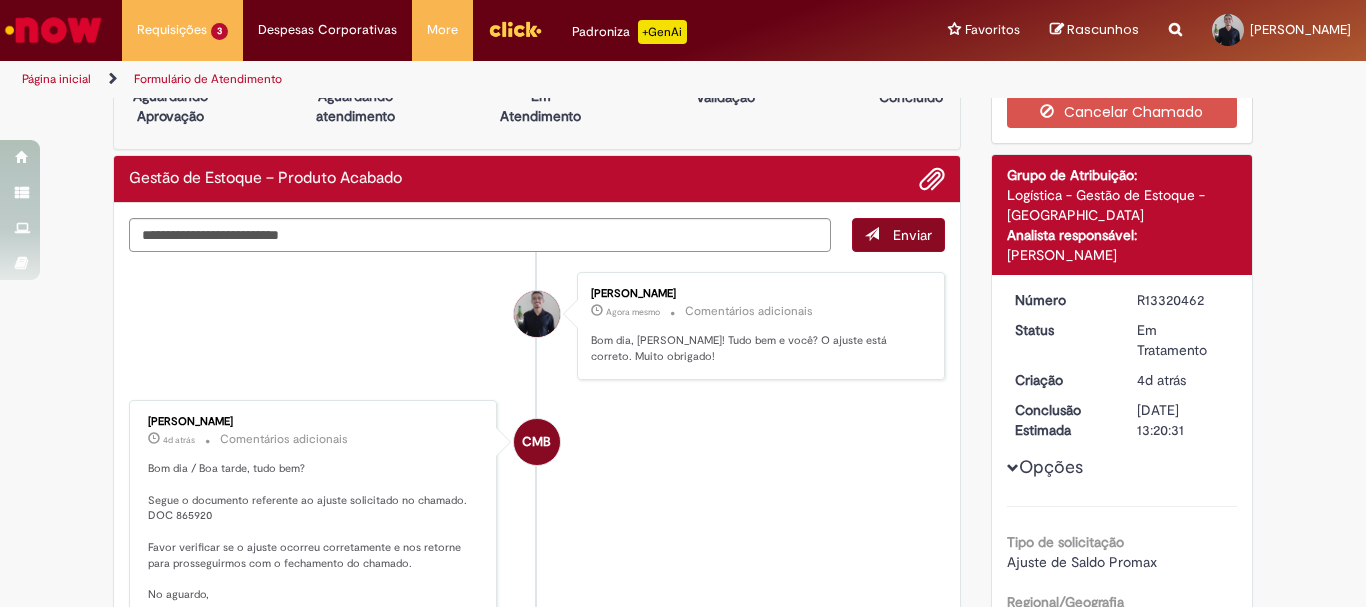 scroll, scrollTop: 0, scrollLeft: 0, axis: both 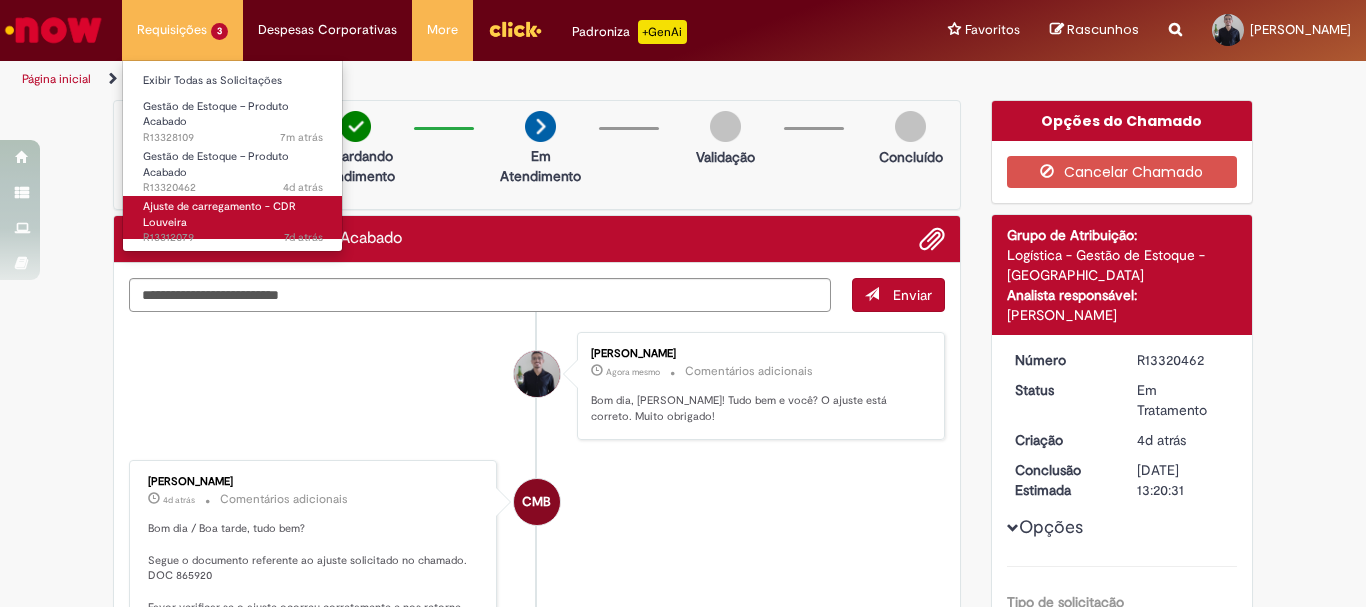 click on "Ajuste de carregamento - CDR Louveira" at bounding box center [219, 214] 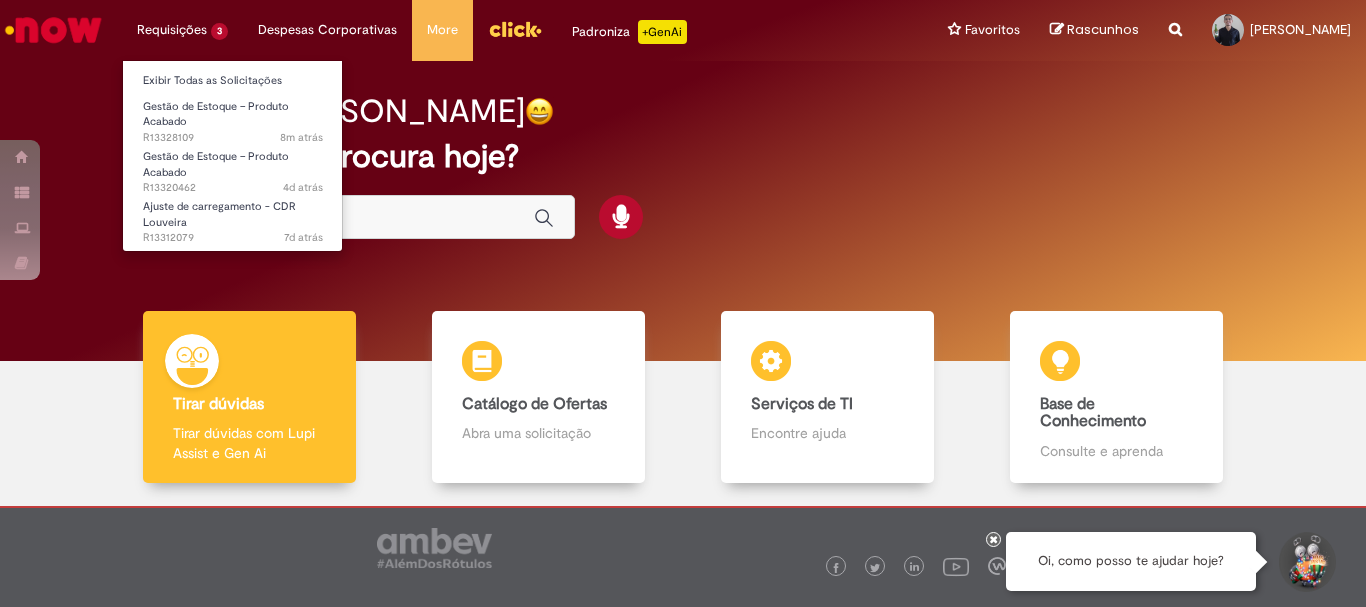 scroll, scrollTop: 0, scrollLeft: 0, axis: both 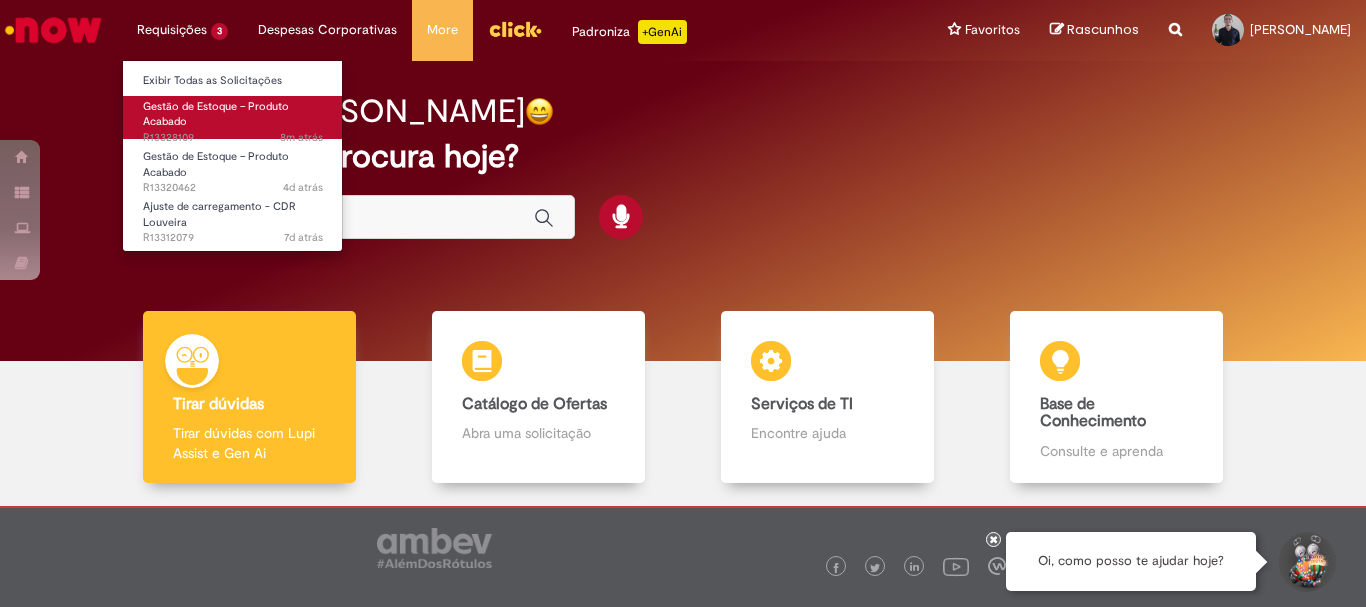 click on "Gestão de Estoque – Produto Acabado
8m atrás 8 minutos atrás  R13328109" at bounding box center [233, 117] 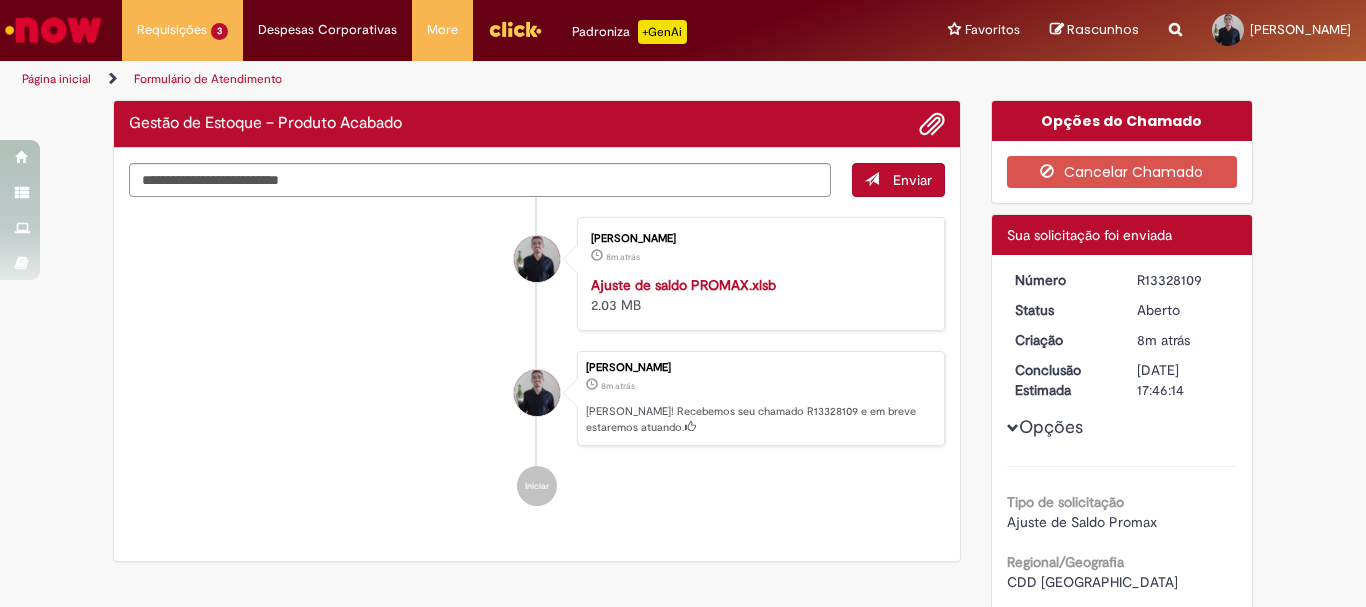 click on "Verificar Código de Barras
Gestão de Estoque – Produto Acabado
Enviar
[PERSON_NAME]
8m atrás 8 minutos atrás
Ajuste de saldo PROMAX.xlsb  2.03 MB
[PERSON_NAME]
8m atrás 8 minutos atrás
[PERSON_NAME]! Recebemos seu chamado R13328109 e em breve estaremos atuando." at bounding box center (683, 609) 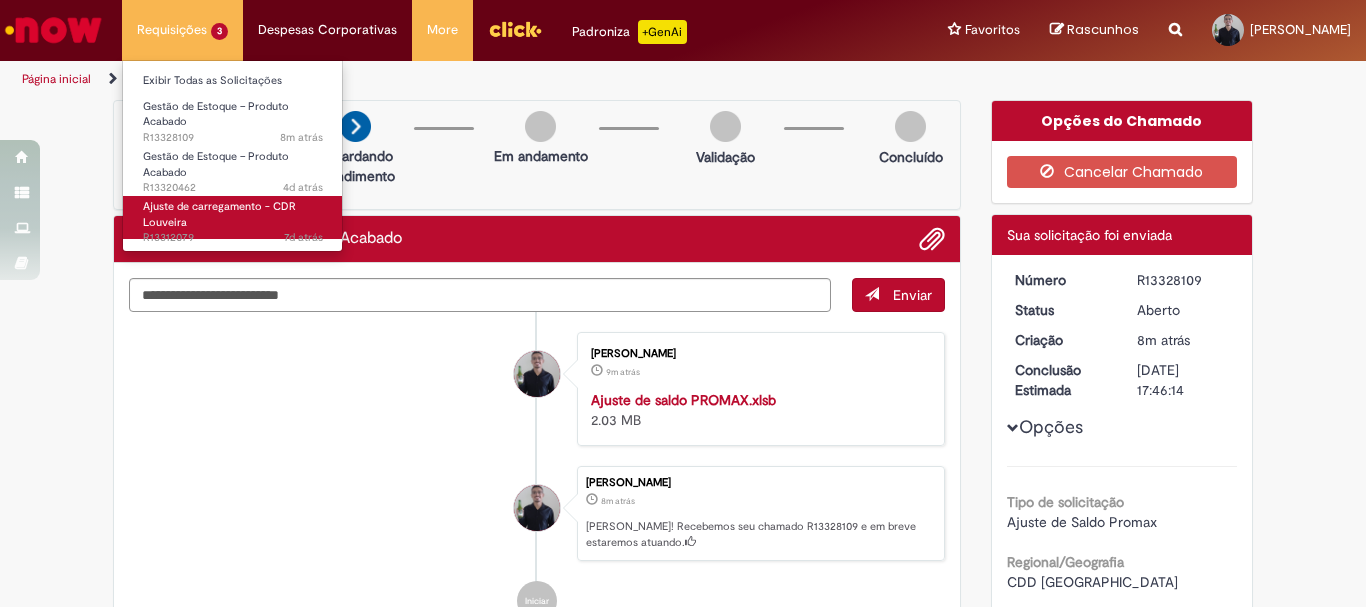 click on "Ajuste de carregamento - CDR Louveira
7d atrás 7 dias atrás  R13312079" at bounding box center [233, 217] 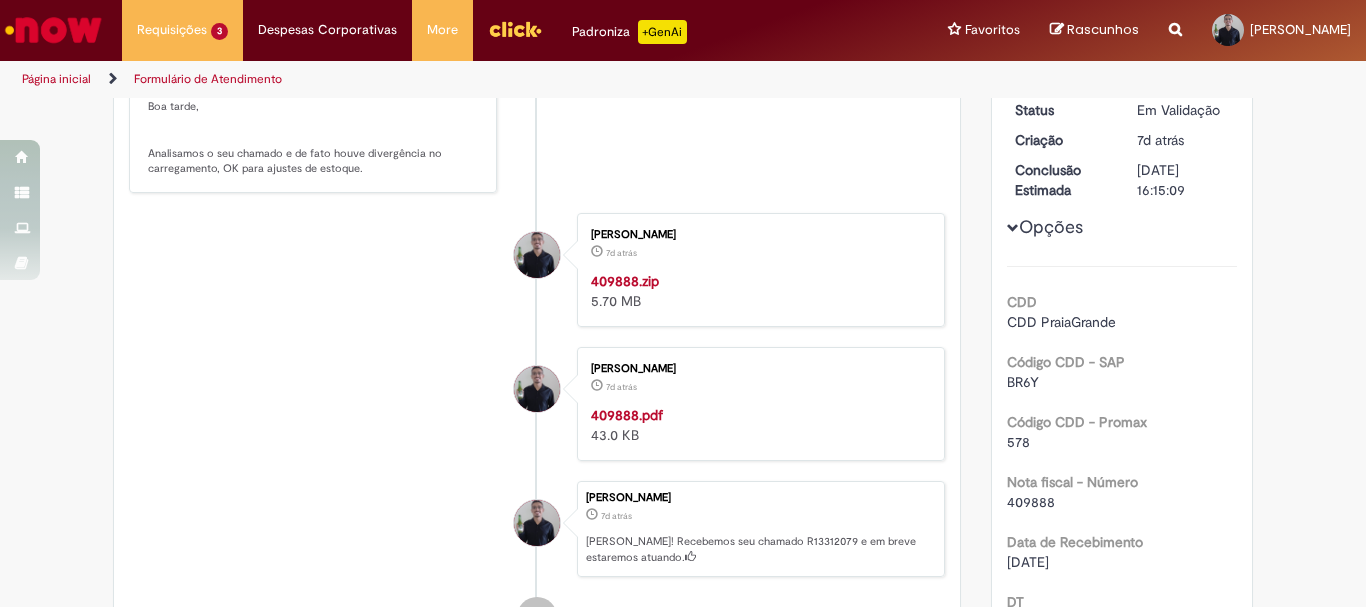 scroll, scrollTop: 400, scrollLeft: 0, axis: vertical 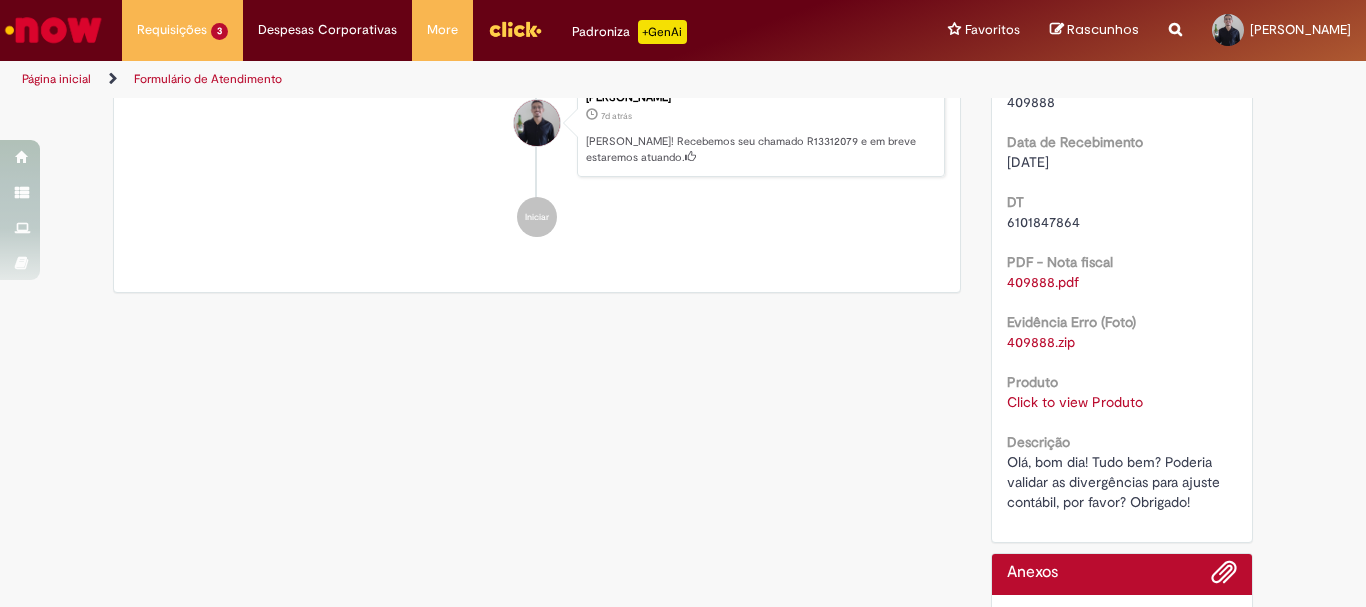 click on "Click to view Produto" at bounding box center [1075, 402] 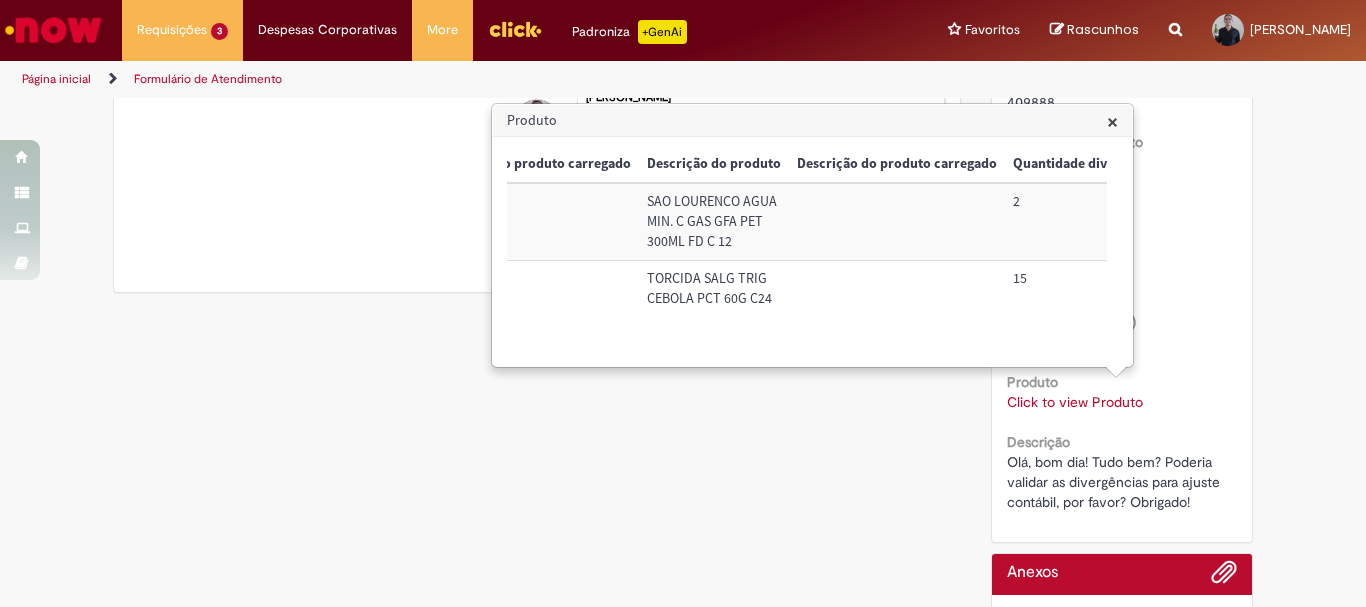 scroll, scrollTop: 0, scrollLeft: 384, axis: horizontal 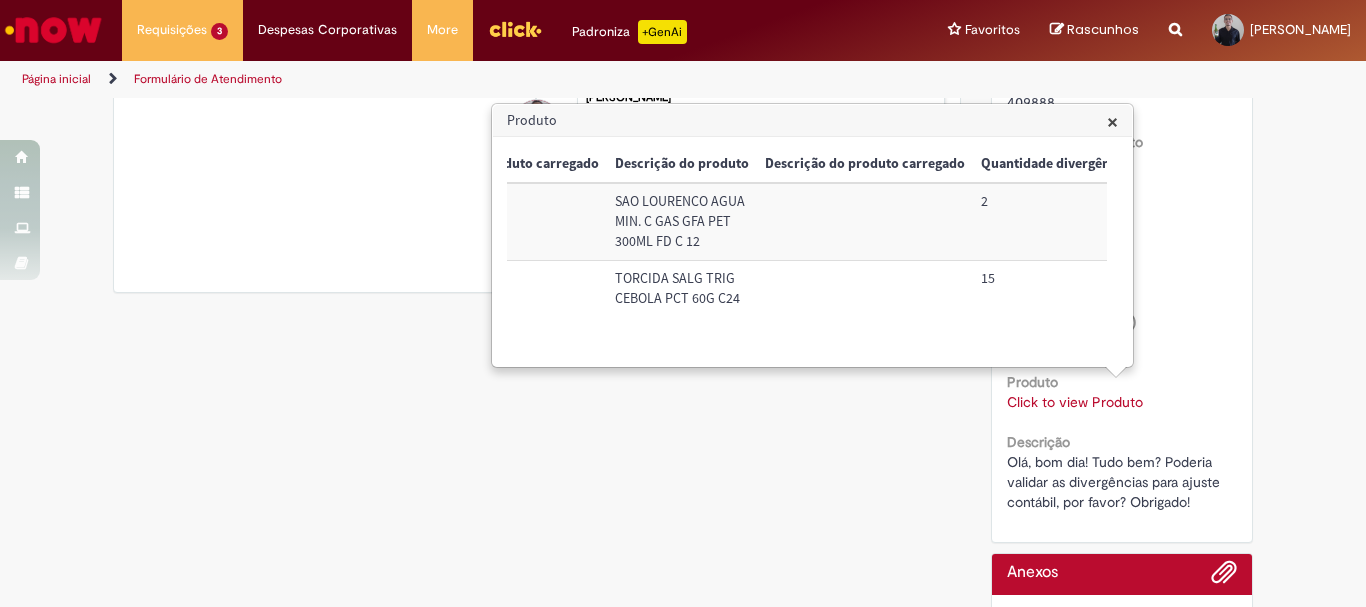 click on "Verificar Código de Barras
Aguardando Aprovação
Aguardando atendimento
Em andamento
Validação
Concluído
Ajuste de carregamento - CDR Louveira
Enviar
MDS
[PERSON_NAME]
6d atrás 6 dias atrás     Comentários adicionais
Solução Proposta:
Boa tarde,
Analisamos o seu chamado e de fato houve divergência no carregamento, OK para ajustes de estoque." at bounding box center (683, 59) 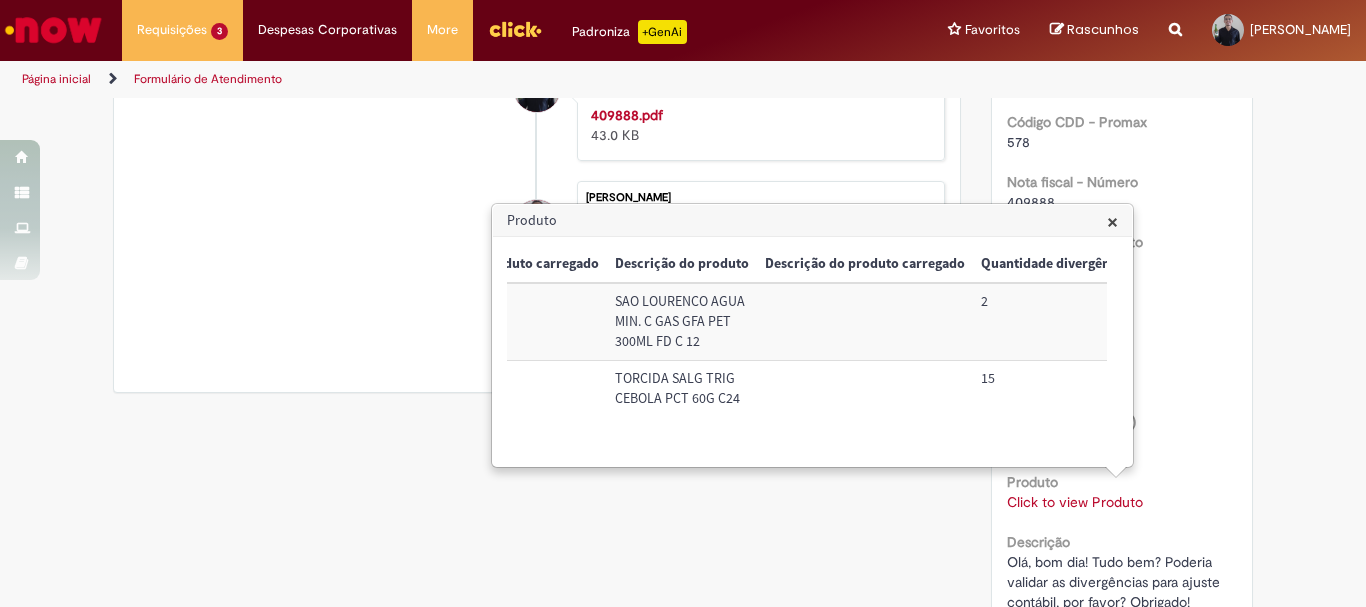 scroll, scrollTop: 500, scrollLeft: 0, axis: vertical 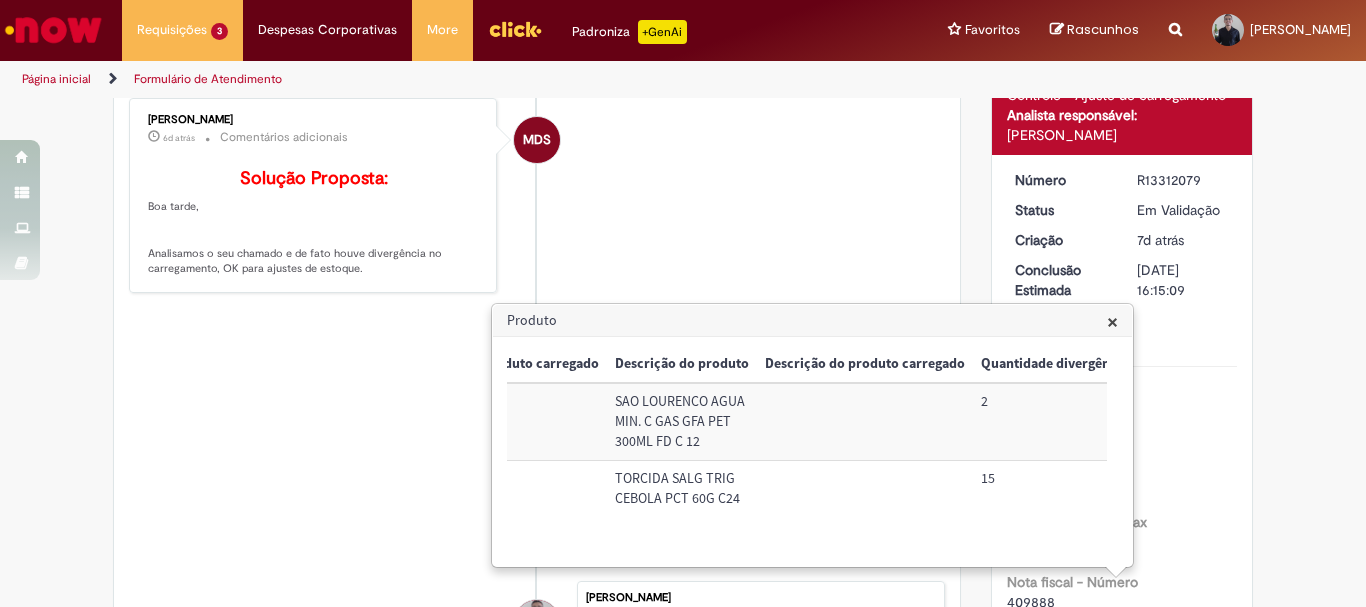 click on "[PERSON_NAME]
7d atrás 7 dias atrás
409888.zip  5.70 MB" at bounding box center (537, 370) 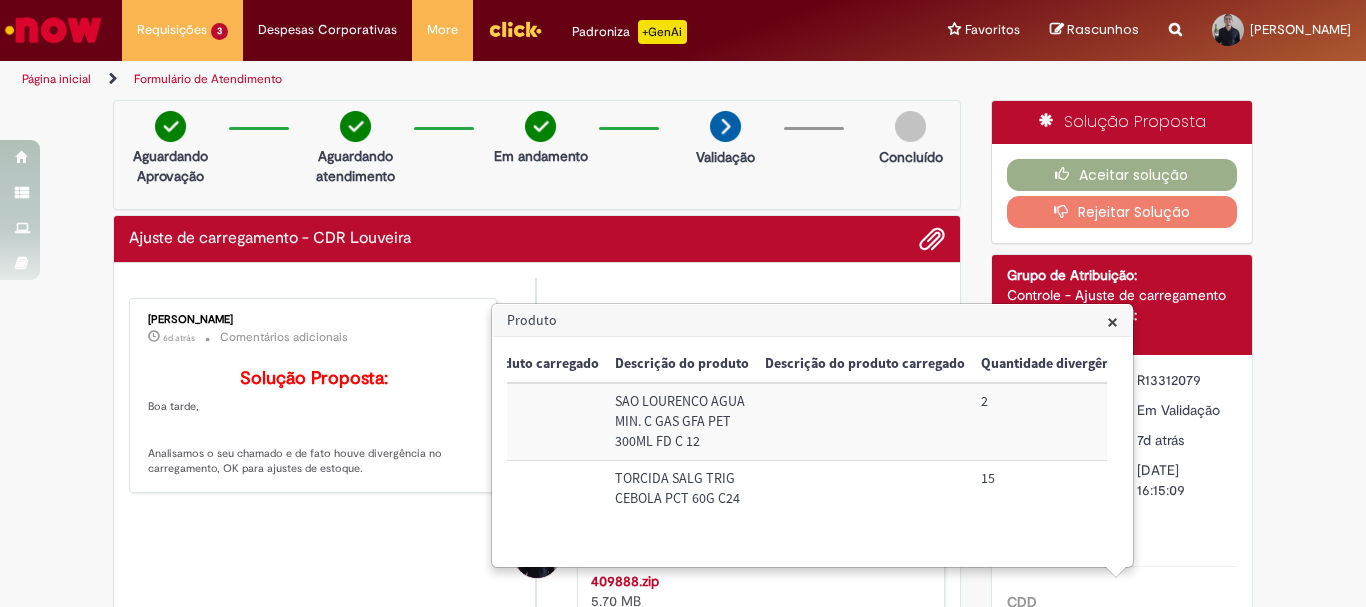 click on "×" at bounding box center [1112, 321] 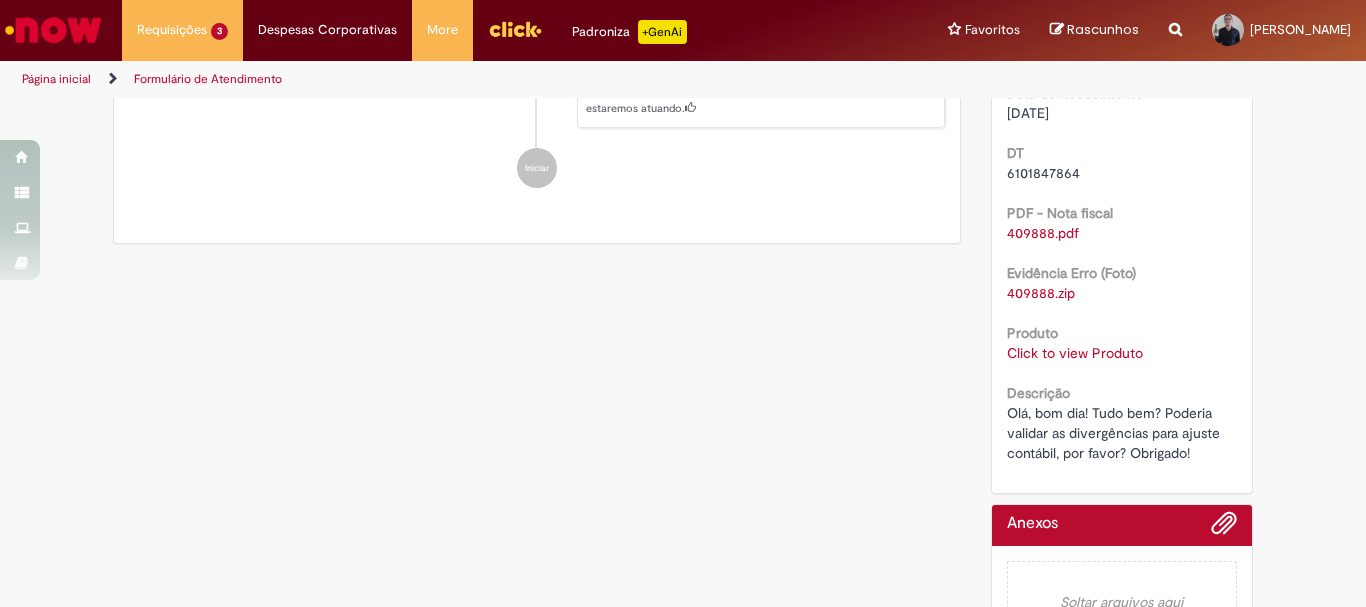click on "Número
R13312079
Status
Em [GEOGRAPHIC_DATA]
Criação
7d atrás 7 dias atrás
Conclusão Estimada
[DATE] 16:15:09
Opções
CDD
CDD PraiaGrande
Código CDD - SAP
BR6Y
Código CDD - Promax
578
Nota fiscal - Número
409888
Data de Recebimento
[DATE]
DT
6101847864
PDF - Nota fiscal
409888.pdf
Evidência Erro (Foto)
409888.zip
Produto
Click to view Produto   Click to view Produto
Descrição" at bounding box center [1122, 49] 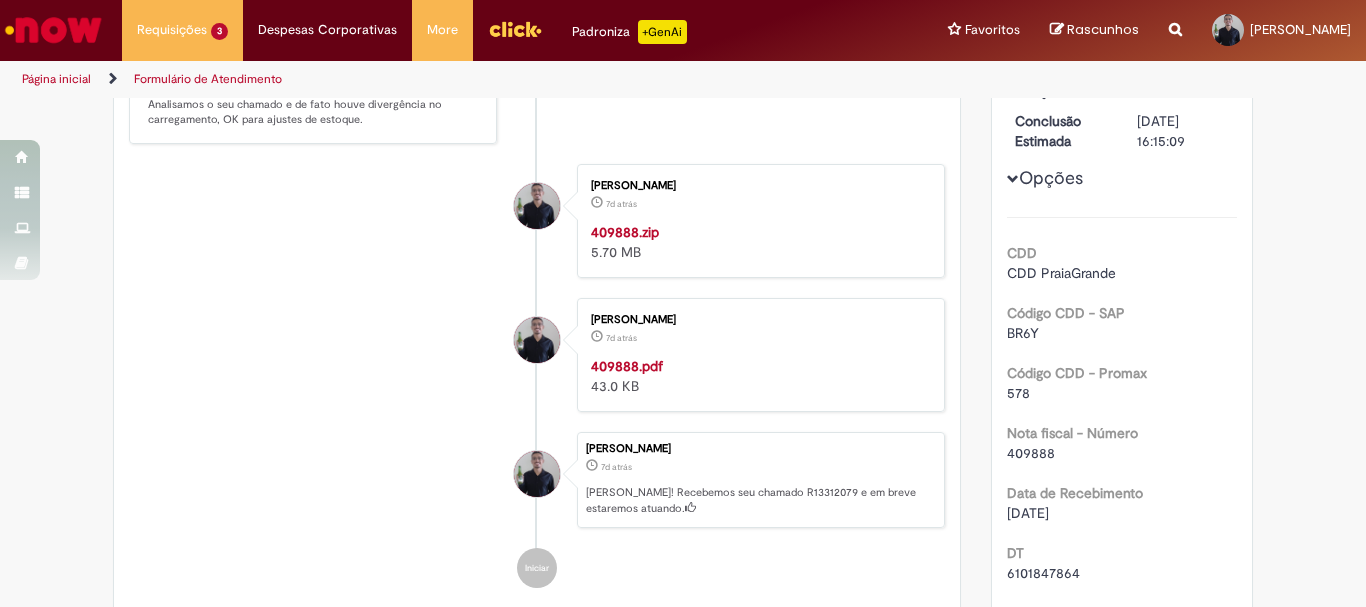 click on "Opções
CDD
CDD PraiaGrande
Código CDD - SAP
BR6Y
Código CDD - Promax
578
Nota fiscal - Número
409888
Data de Recebimento
[DATE]
DT
6101847864
PDF - Nota fiscal
409888.pdf
Evidência Erro (Foto)
409888.zip
Produto
Click to view Produto   Click to view Produto
Descrição
Olá, bom dia! Tudo bem? Poderia validar as divergências para ajuste contábil, por favor? Obrigado!" at bounding box center (1122, 442) 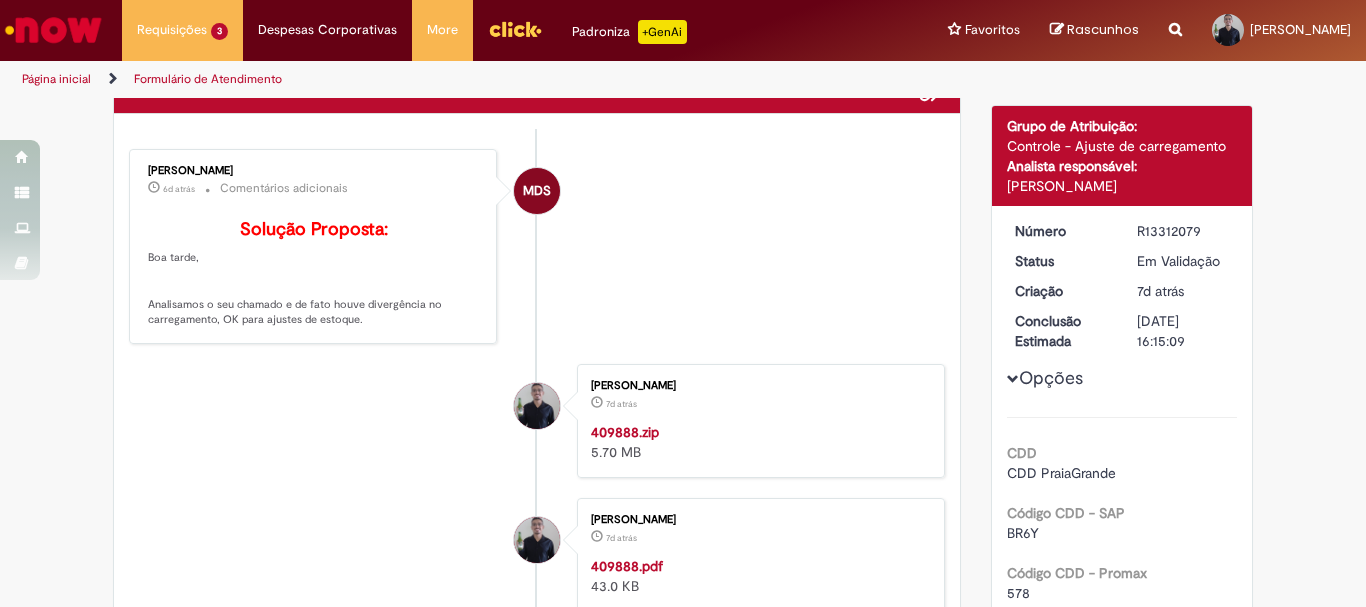 scroll, scrollTop: 49, scrollLeft: 0, axis: vertical 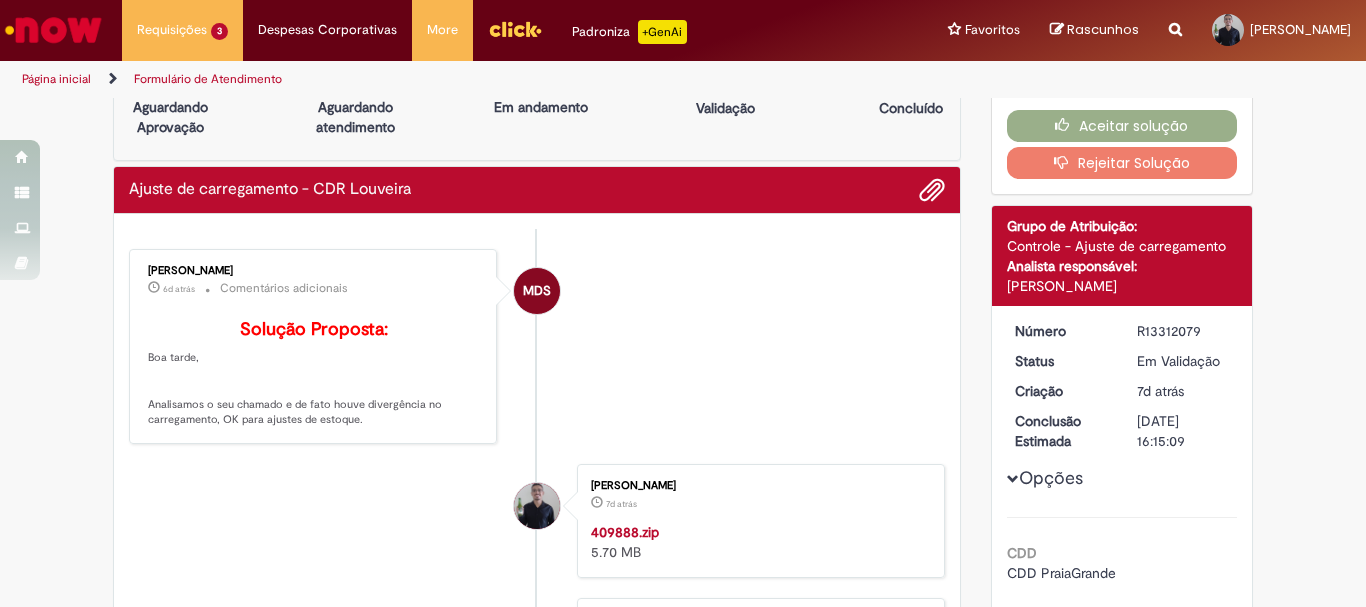 click on "7d atrás 7 dias atrás" at bounding box center (1183, 391) 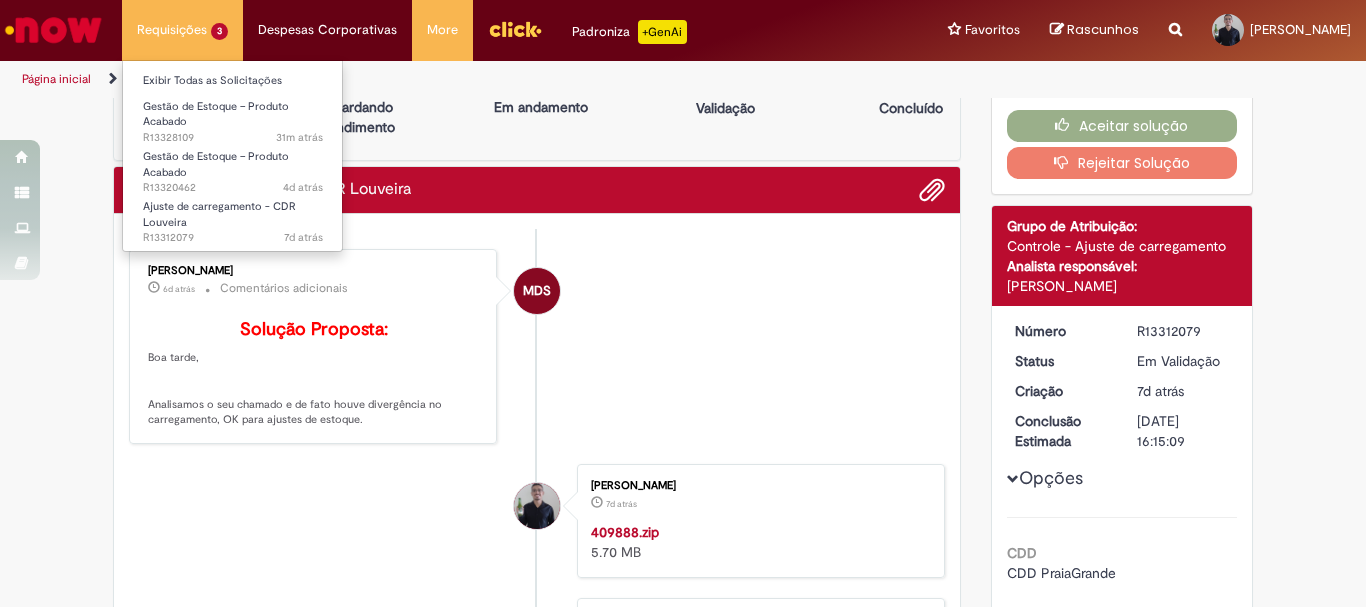 scroll, scrollTop: 0, scrollLeft: 0, axis: both 